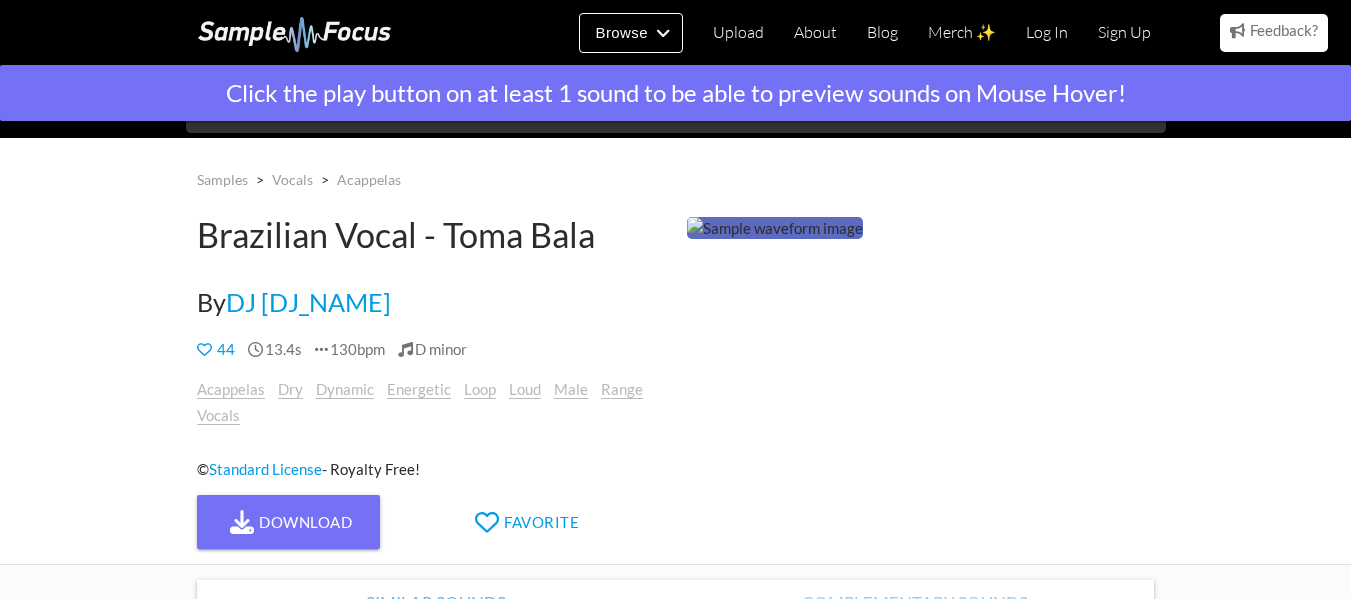 click at bounding box center (775, 228) 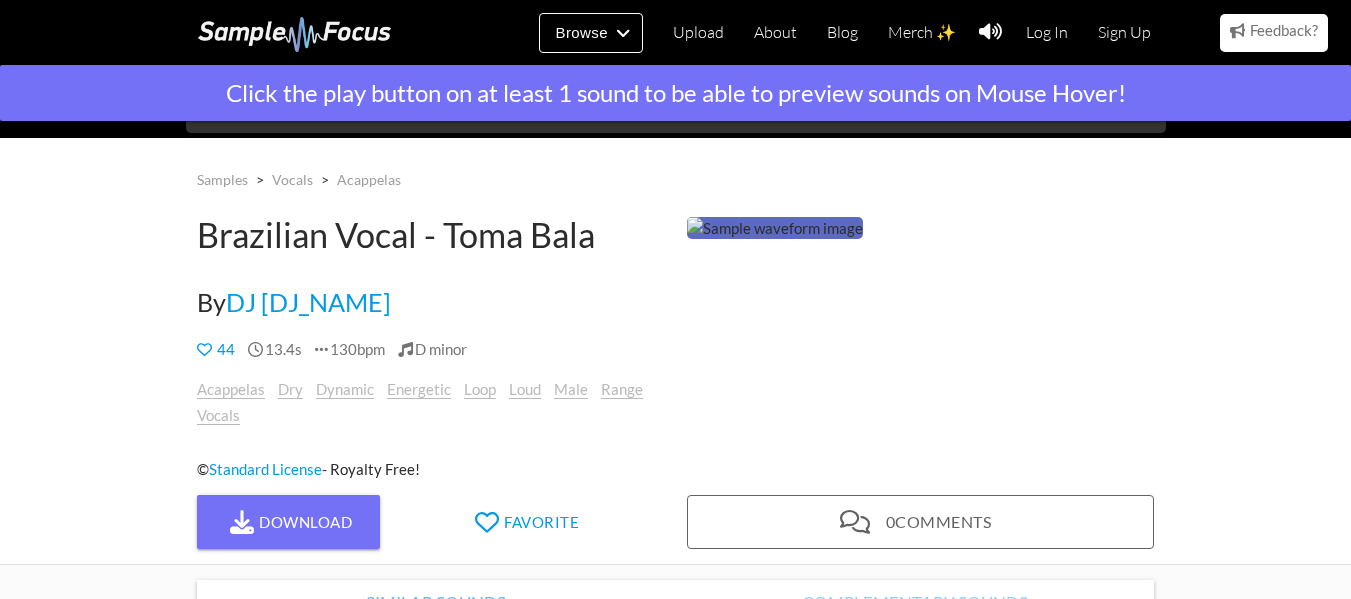 click at bounding box center (775, 228) 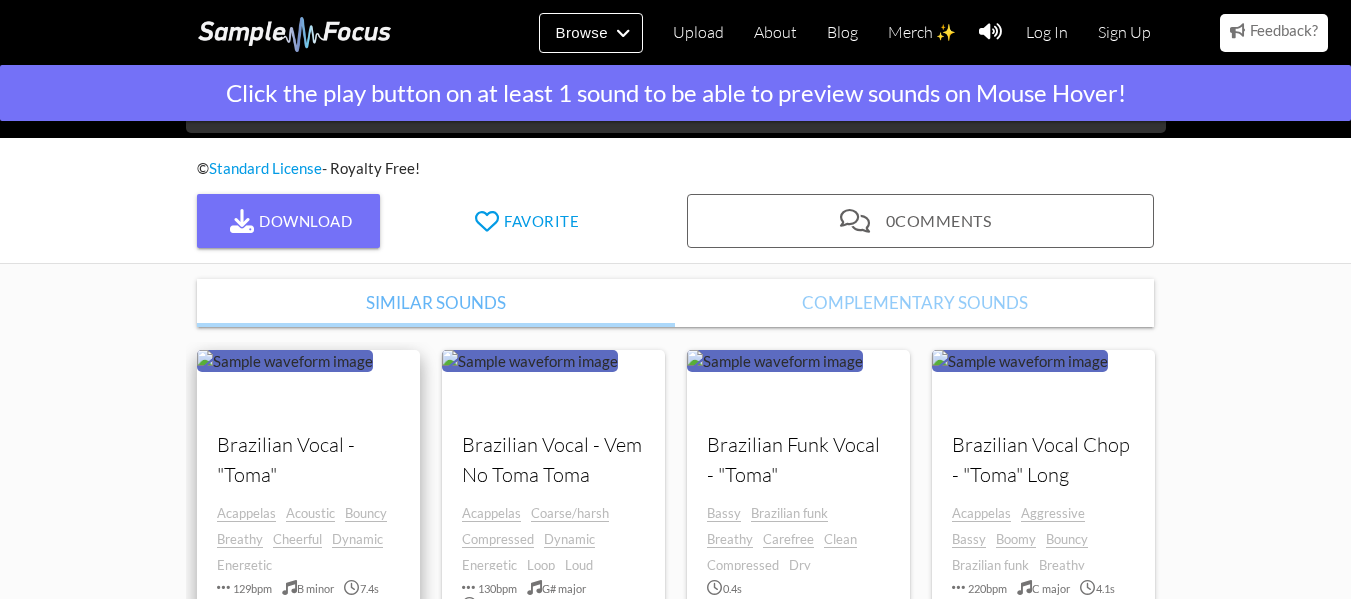 scroll, scrollTop: 0, scrollLeft: 0, axis: both 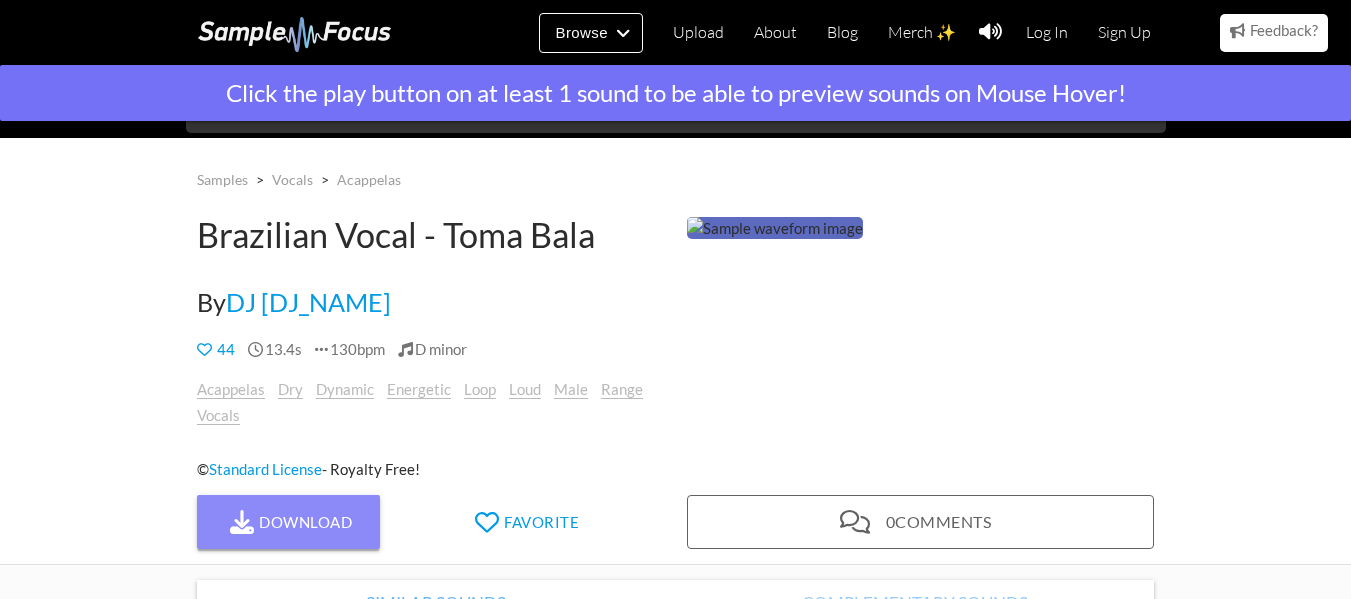 click on "Download" at bounding box center (289, 522) 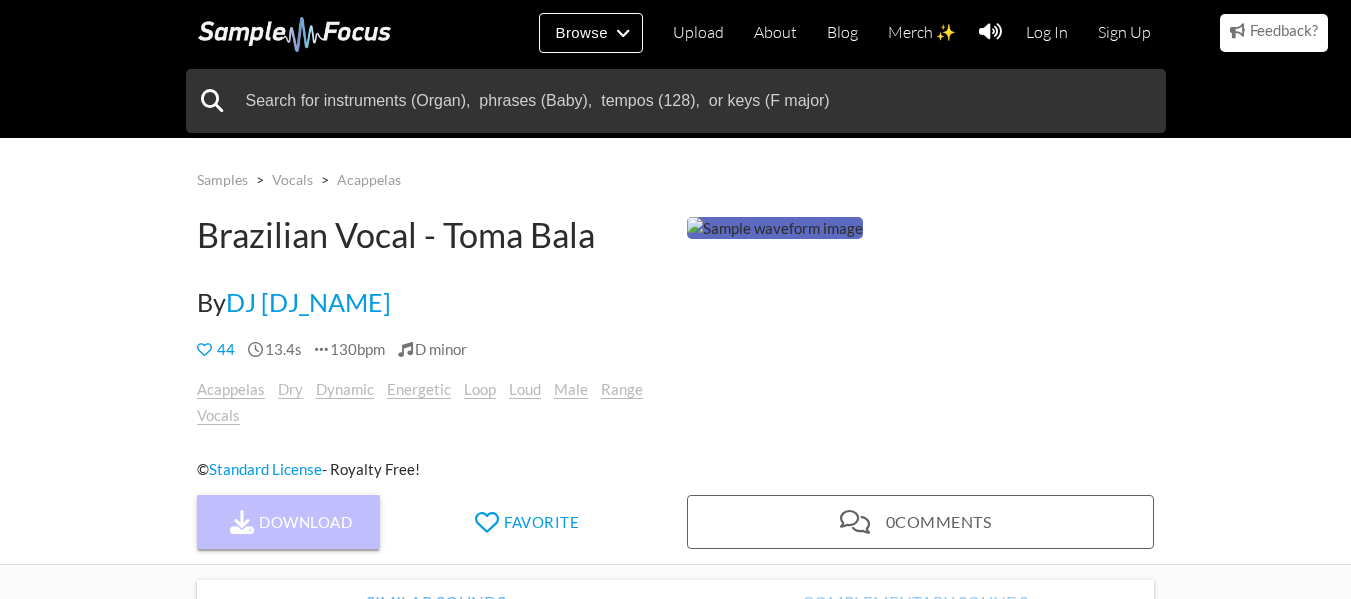 click on "Download" at bounding box center (289, 522) 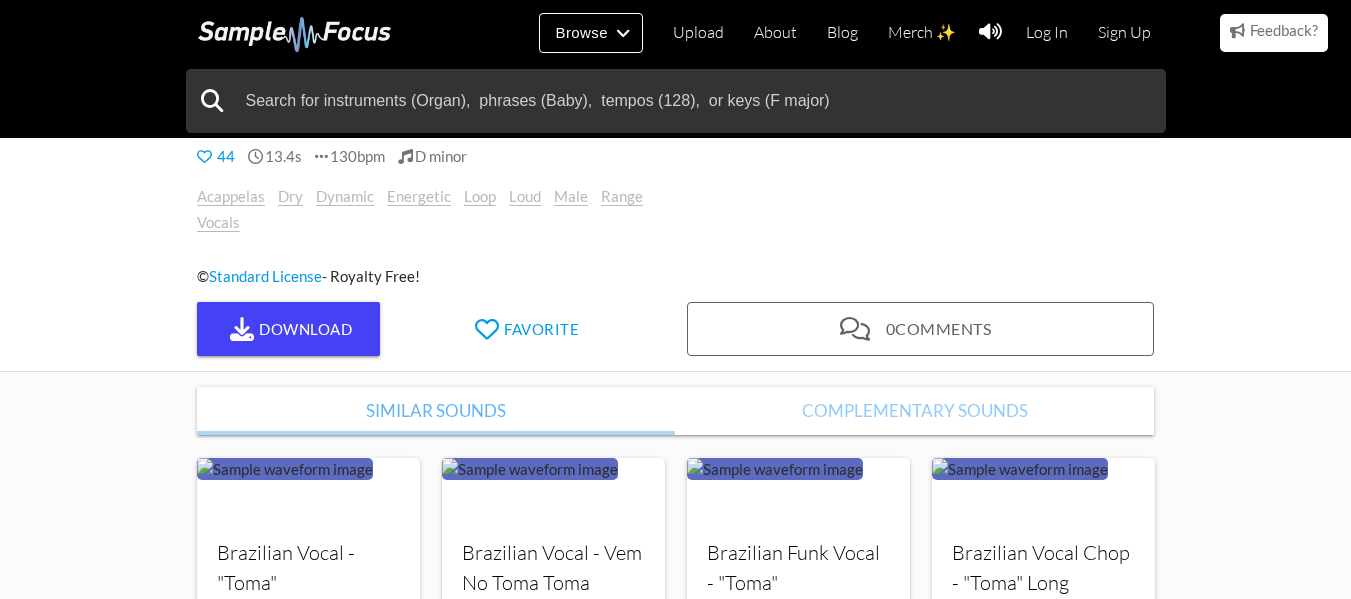 scroll, scrollTop: 192, scrollLeft: 0, axis: vertical 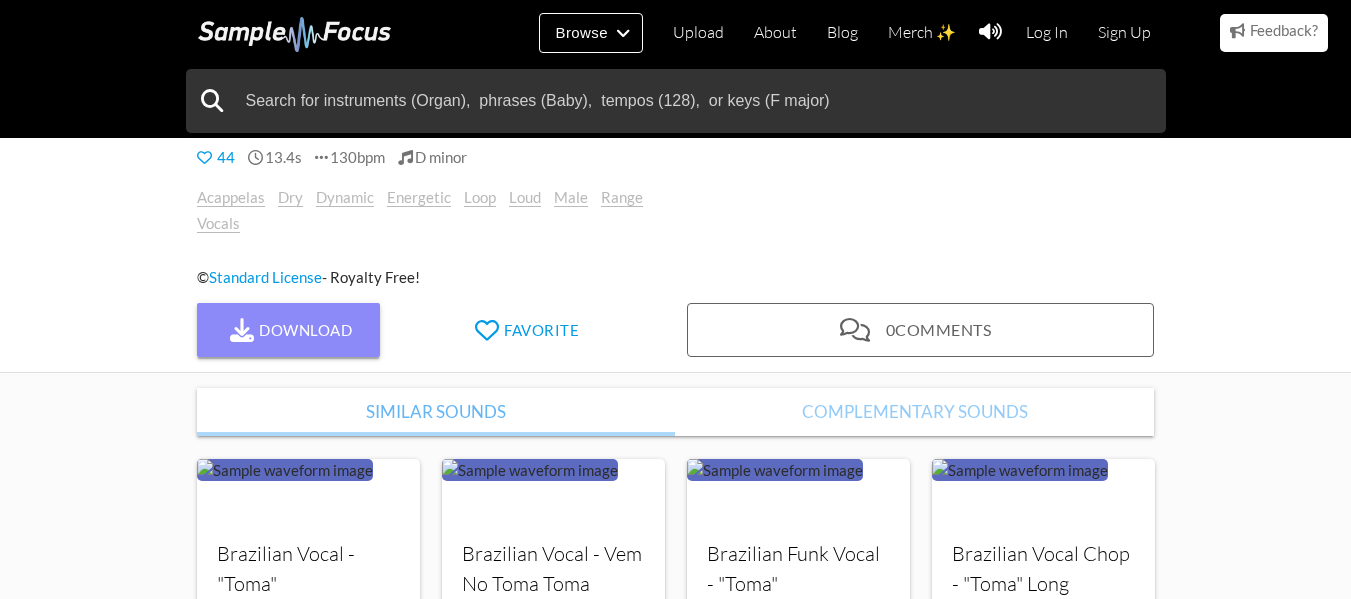 click at bounding box center (242, 330) 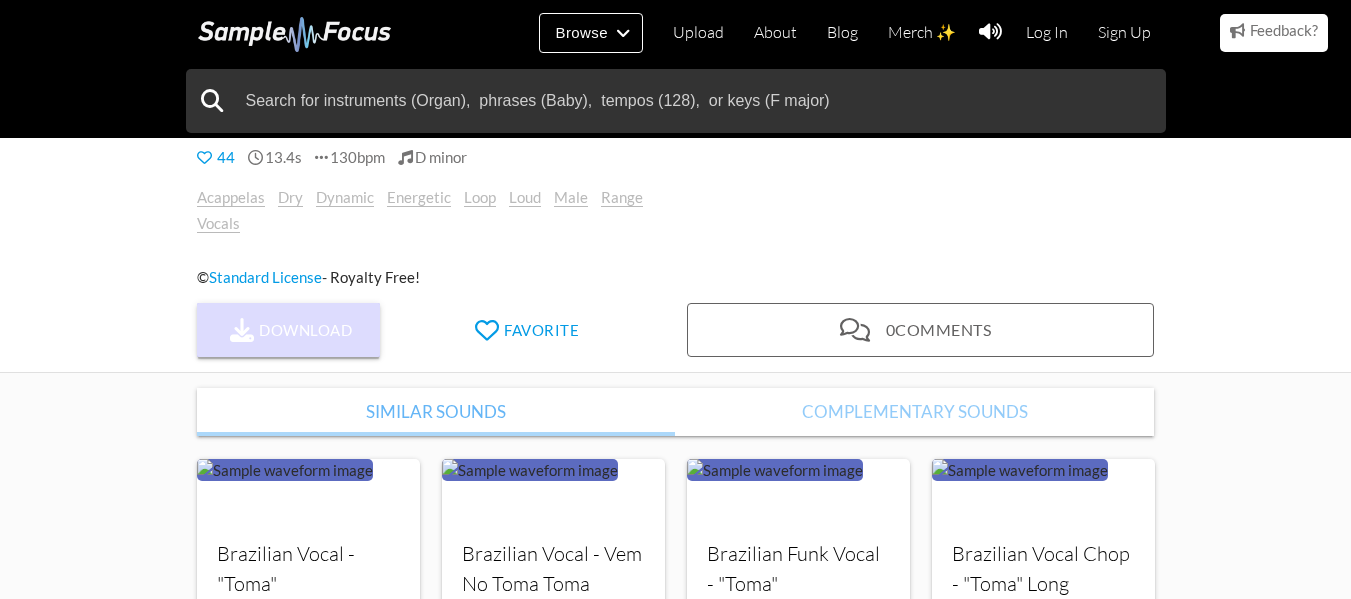 click at bounding box center (242, 330) 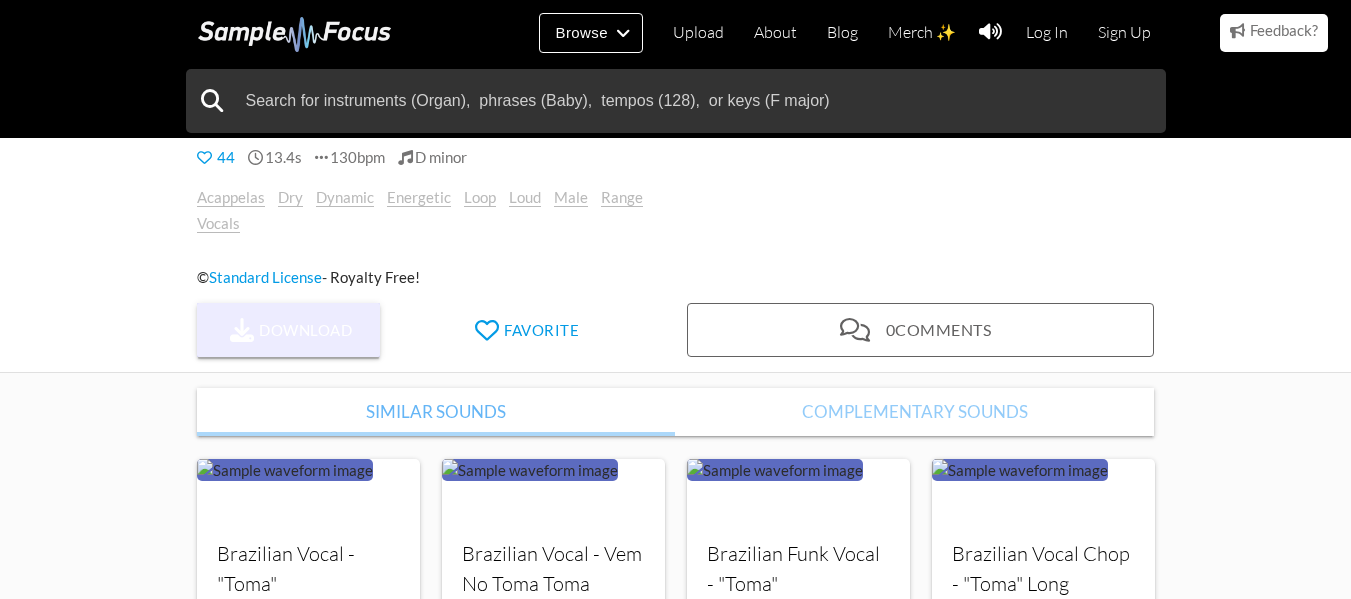 click at bounding box center (242, 330) 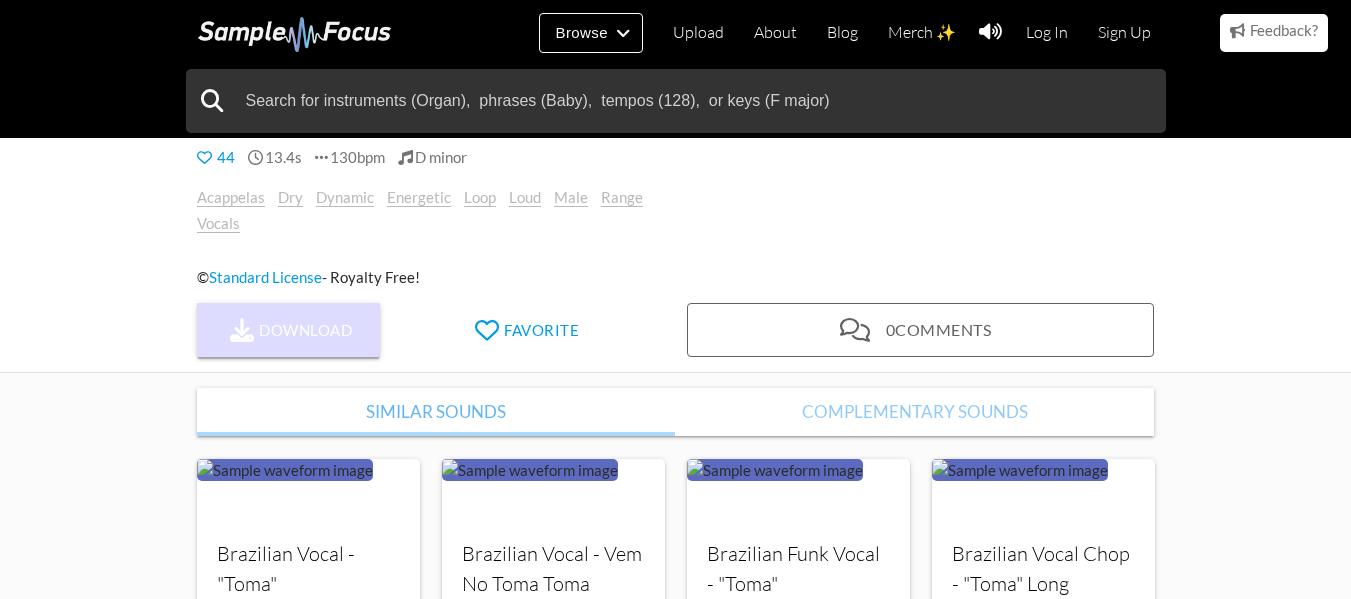 click at bounding box center (242, 330) 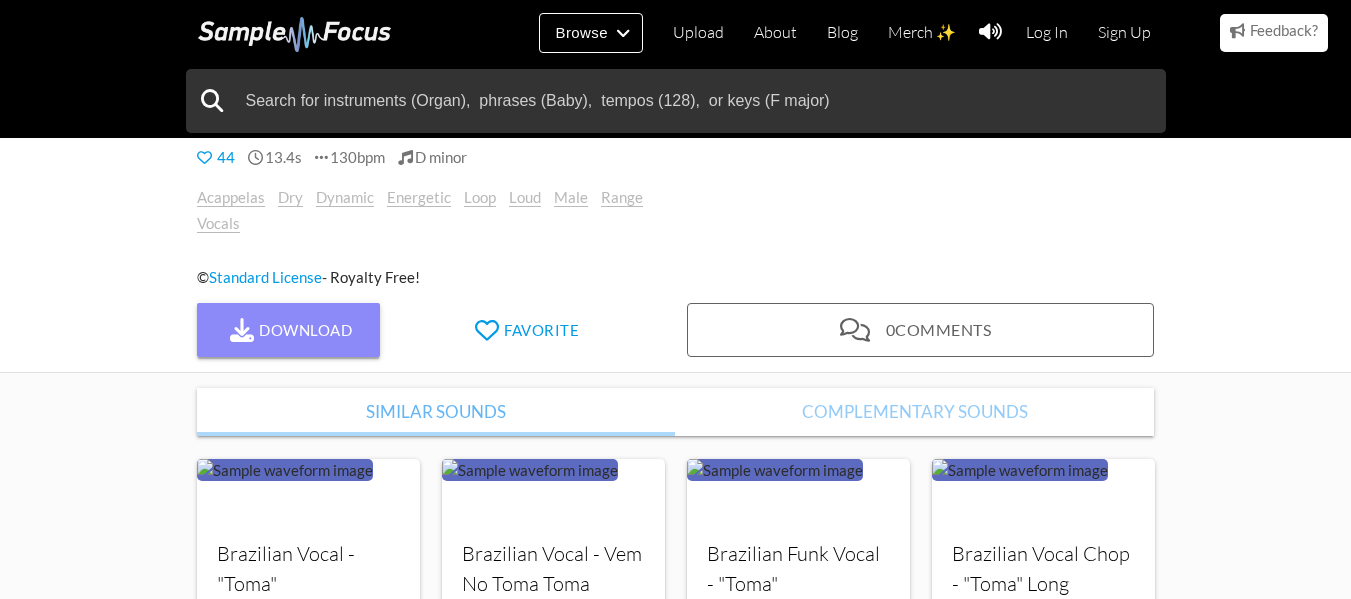 click on "Download" at bounding box center (289, 330) 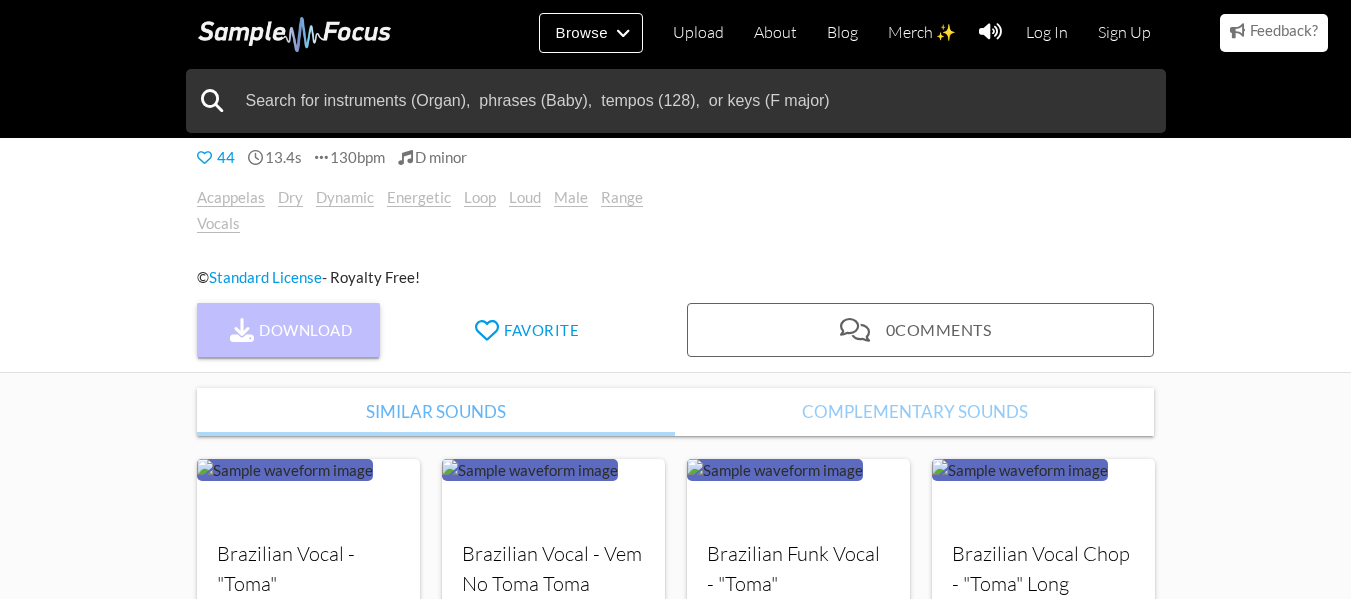 click on "Download" at bounding box center [289, 330] 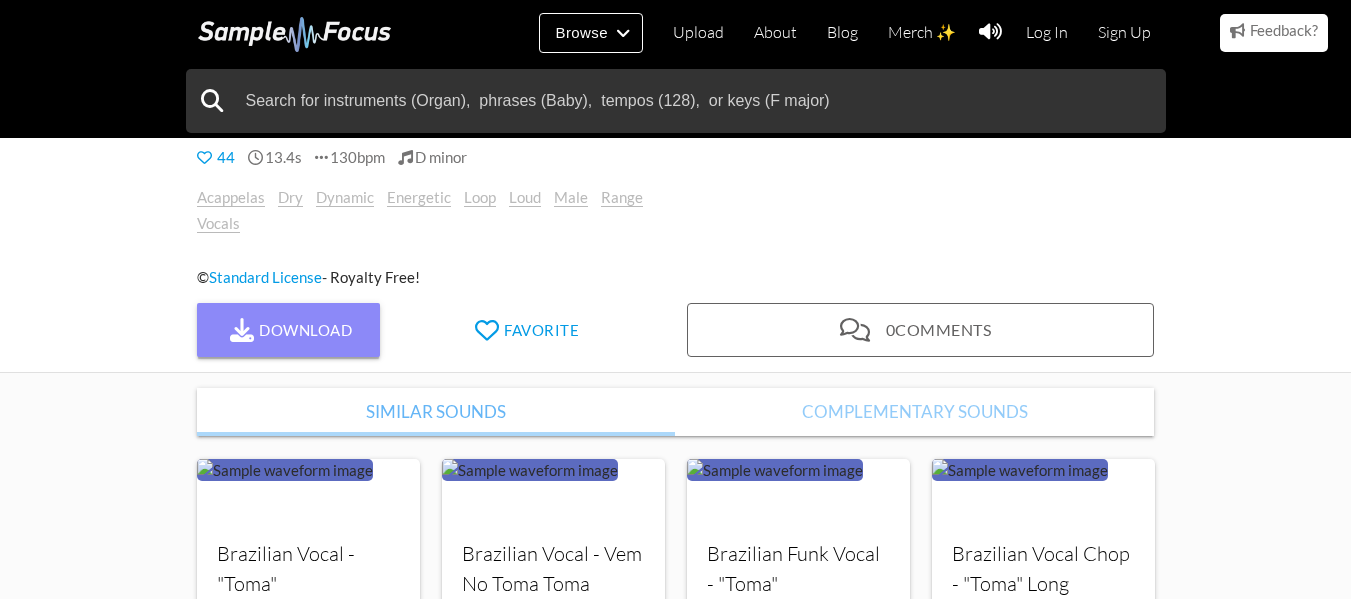 click on "Download" at bounding box center (289, 330) 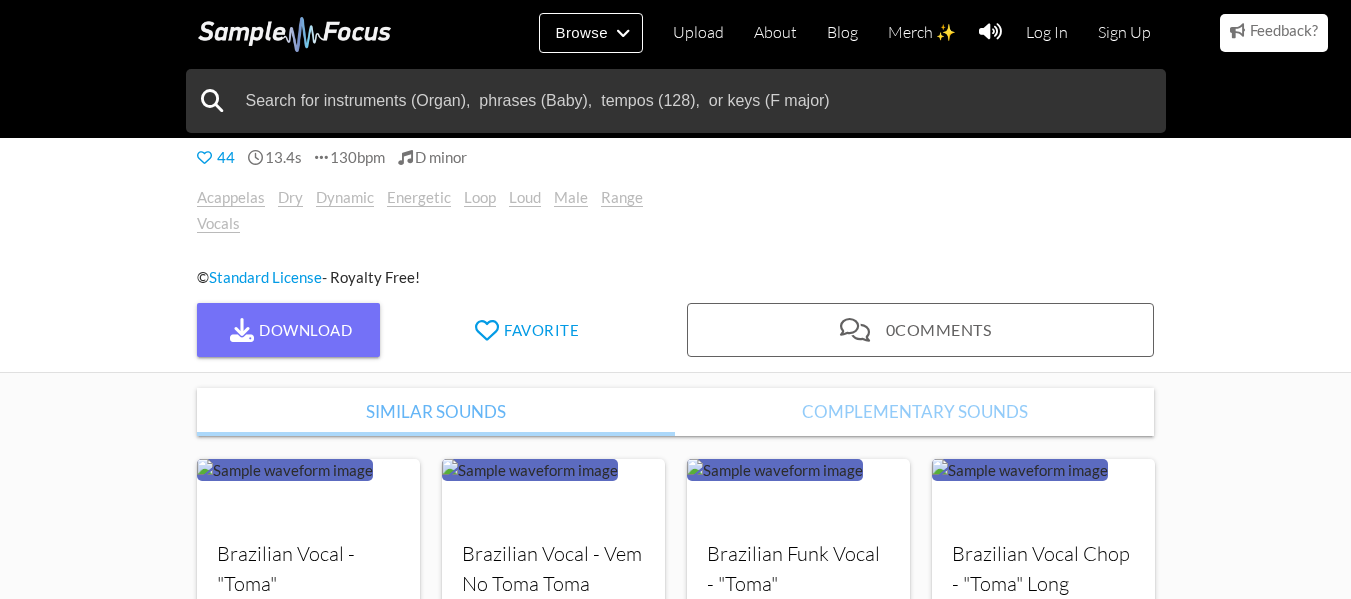drag, startPoint x: 777, startPoint y: 165, endPoint x: 710, endPoint y: 258, distance: 114.62112 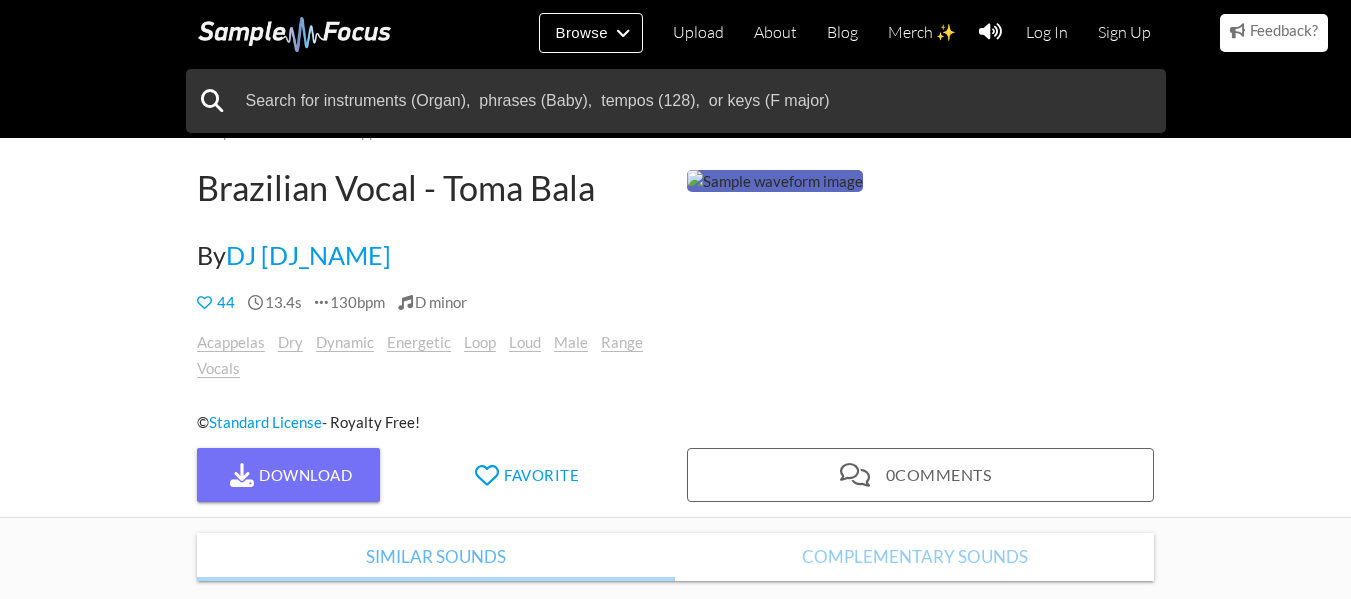 scroll, scrollTop: 46, scrollLeft: 0, axis: vertical 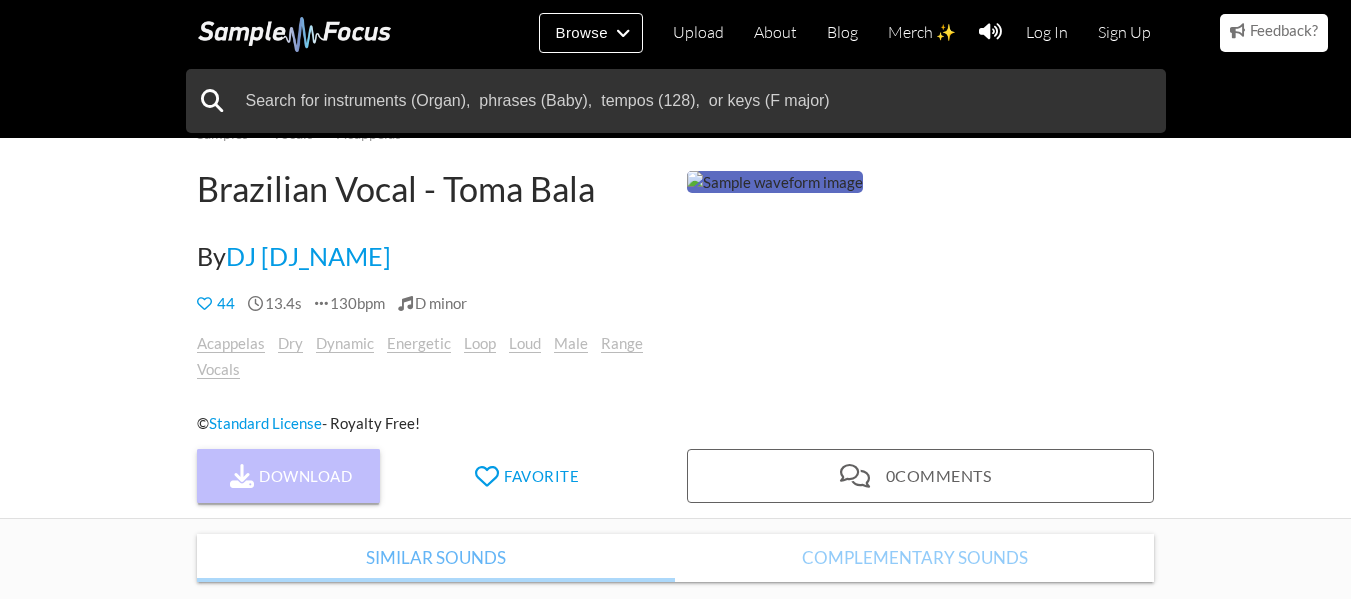 click on "Download" at bounding box center [289, 476] 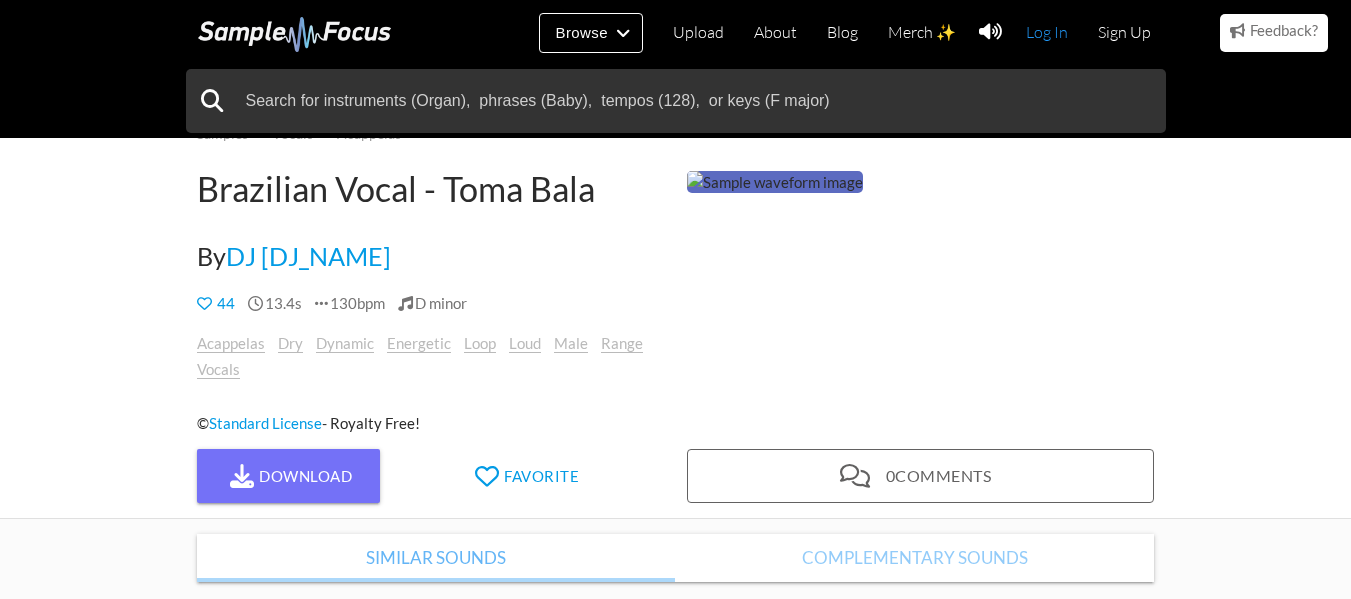 click on "Log In" at bounding box center [1047, 32] 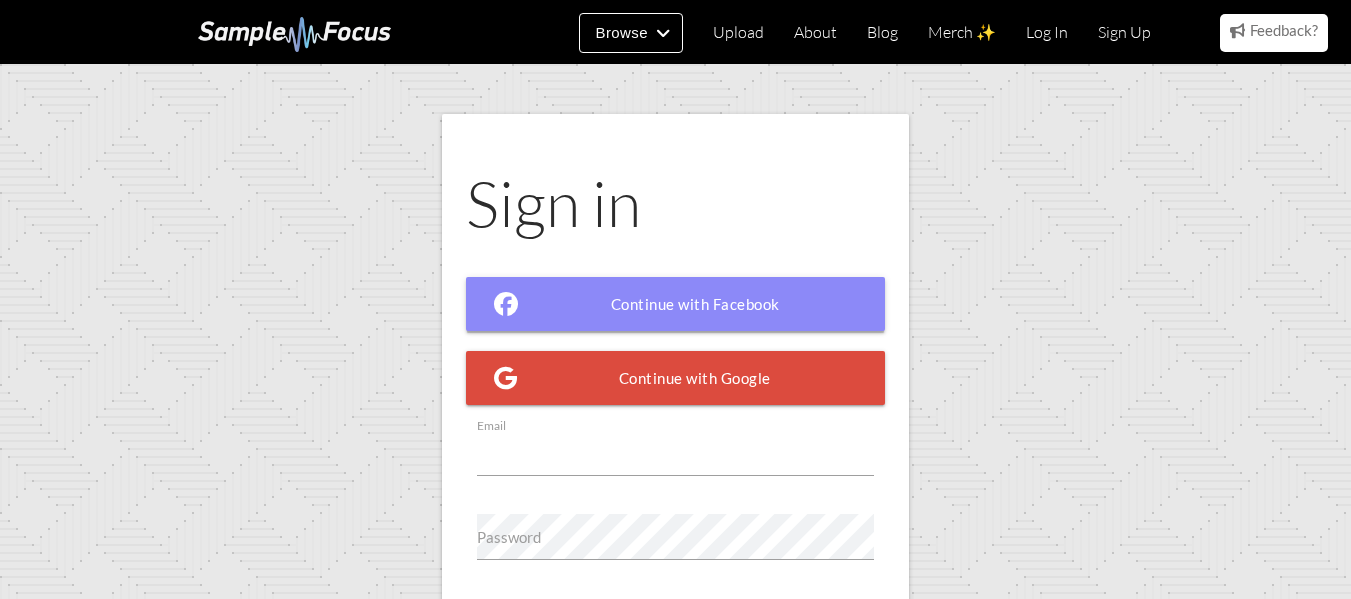 scroll, scrollTop: 0, scrollLeft: 0, axis: both 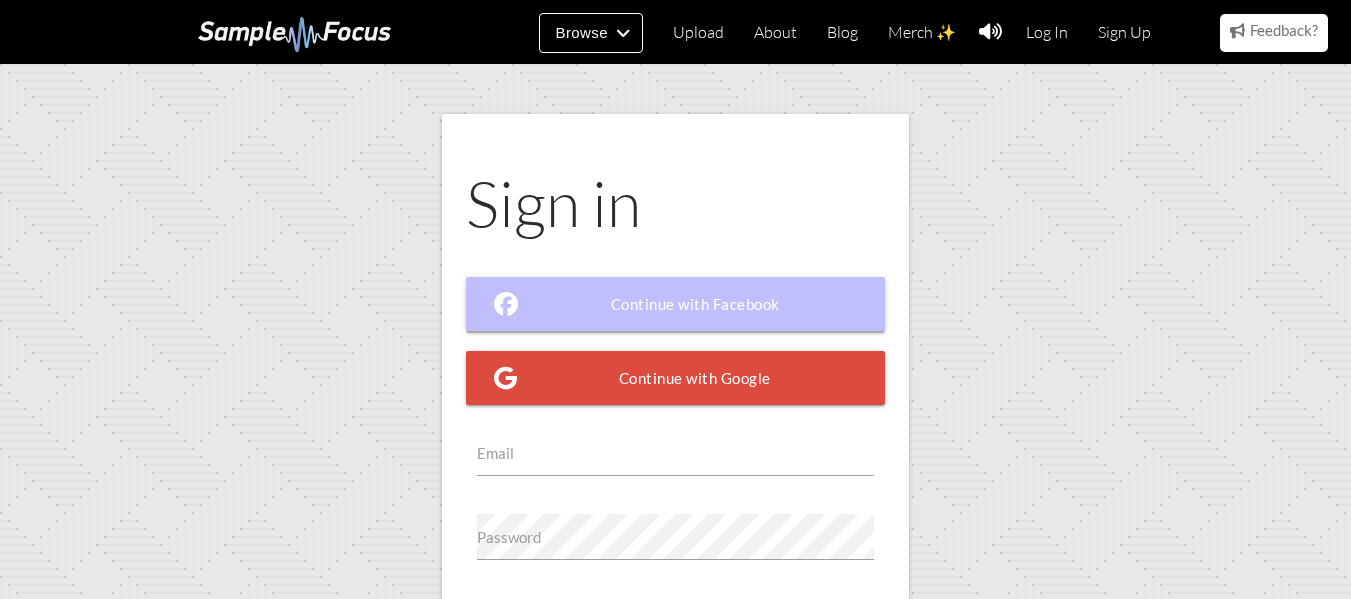 click on "Continue with Facebook" at bounding box center (676, 304) 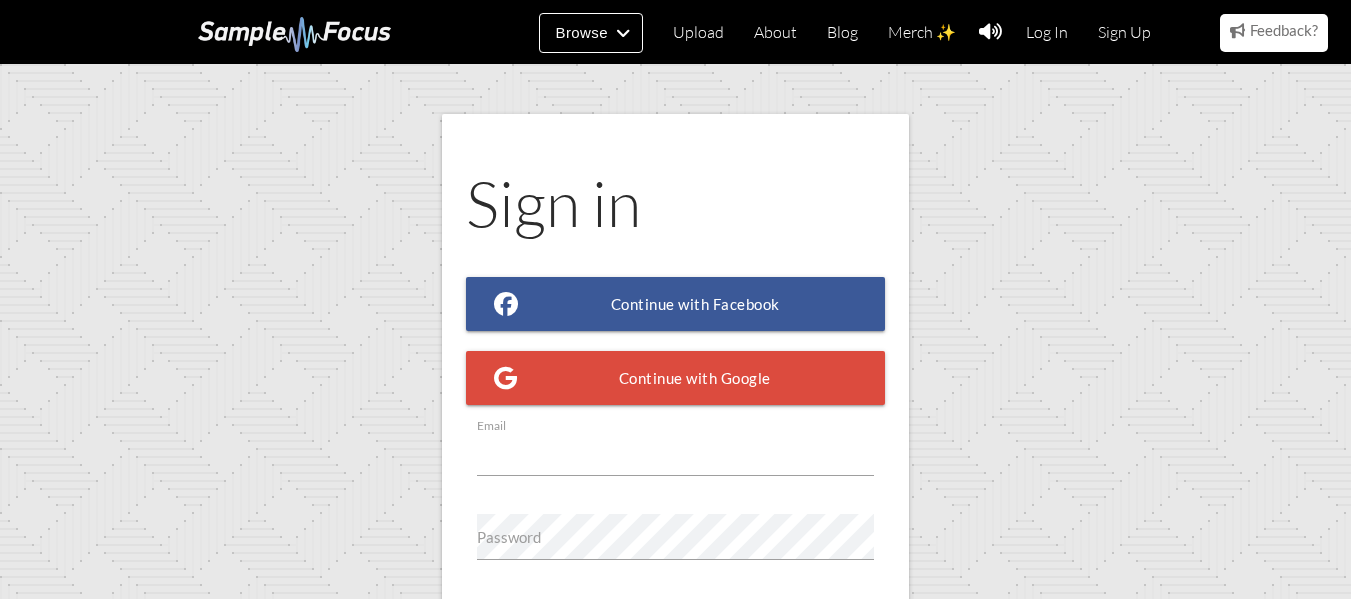 scroll, scrollTop: 0, scrollLeft: 0, axis: both 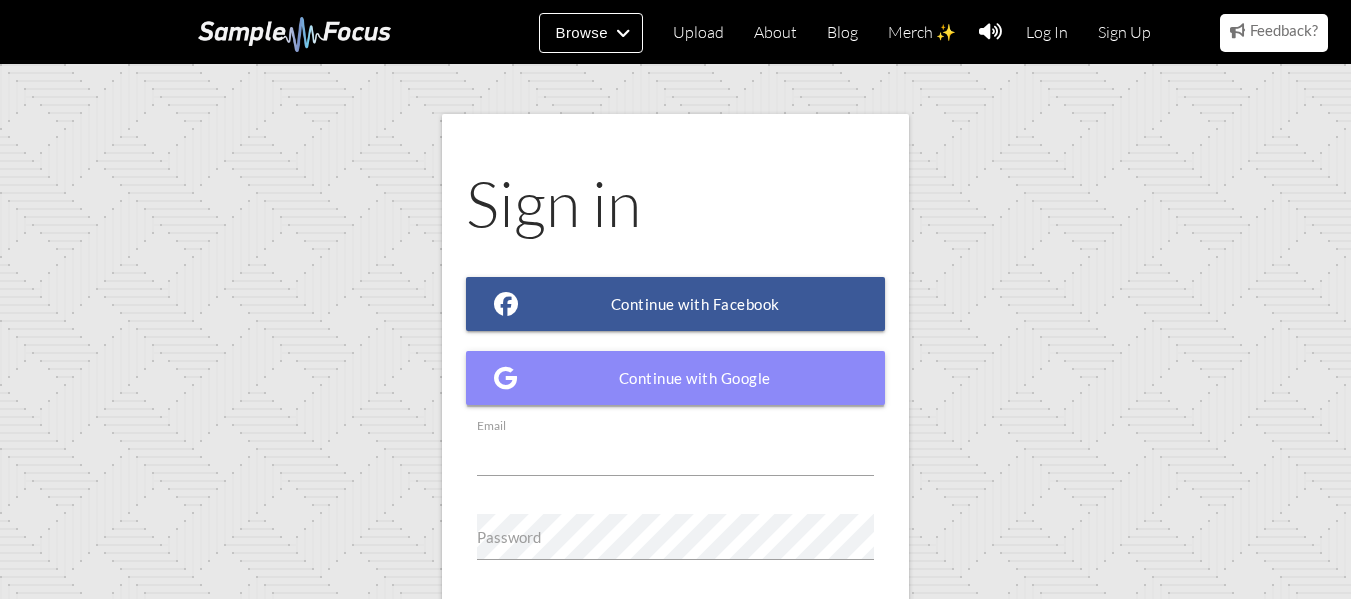click on "Continue with Google" at bounding box center (676, 378) 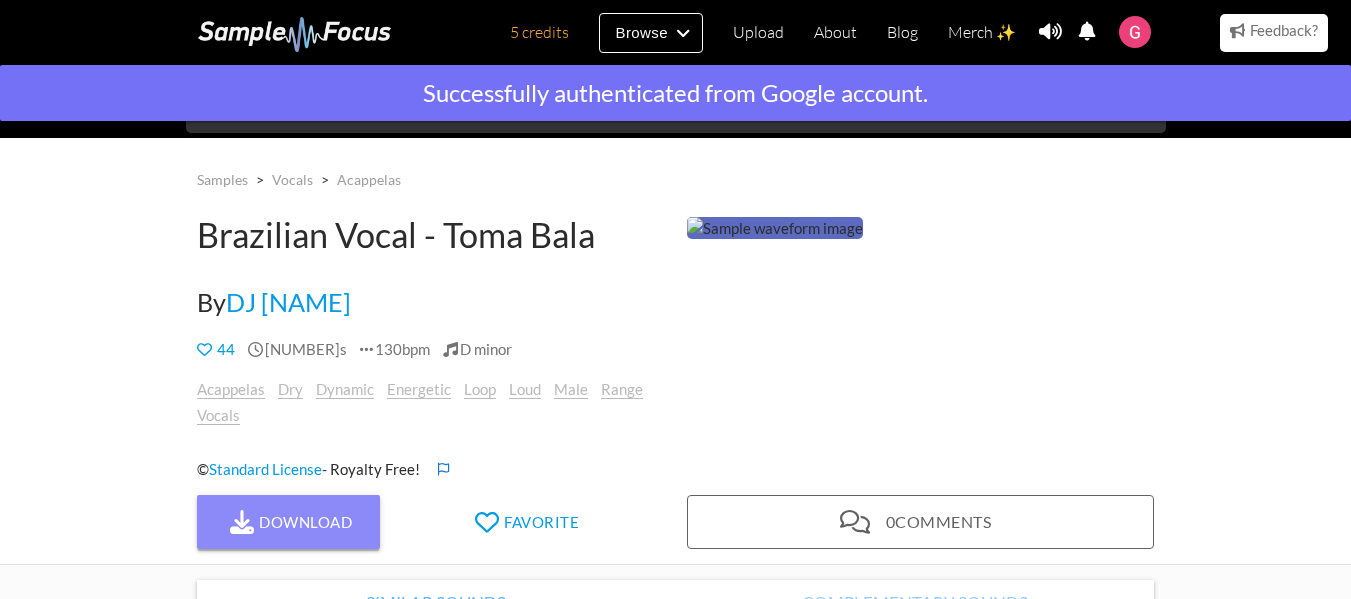 scroll, scrollTop: 8, scrollLeft: 0, axis: vertical 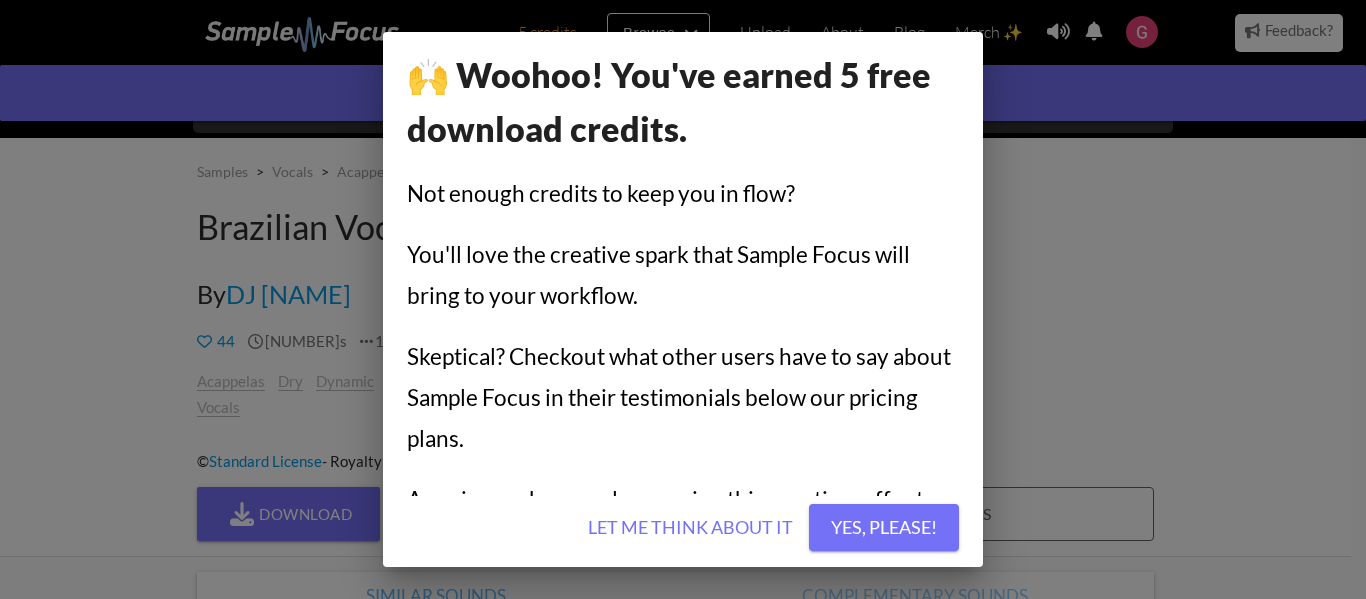 click on "🙌 Woohoo! You've earned 5 free download credits. Not enough credits to keep you in flow? You'll love the creative spark that Sample Focus will bring to your workflow. Skeptical? Checkout what other users have to say about Sample Focus in their testimonials below our pricing plans. As a sign-up bonus, please enjoy this one-time offer to get your  first year 25% off. Hurry, this offer is only valid for the next  29   minutes! Let me think about it Yes, please!" at bounding box center (683, 299) 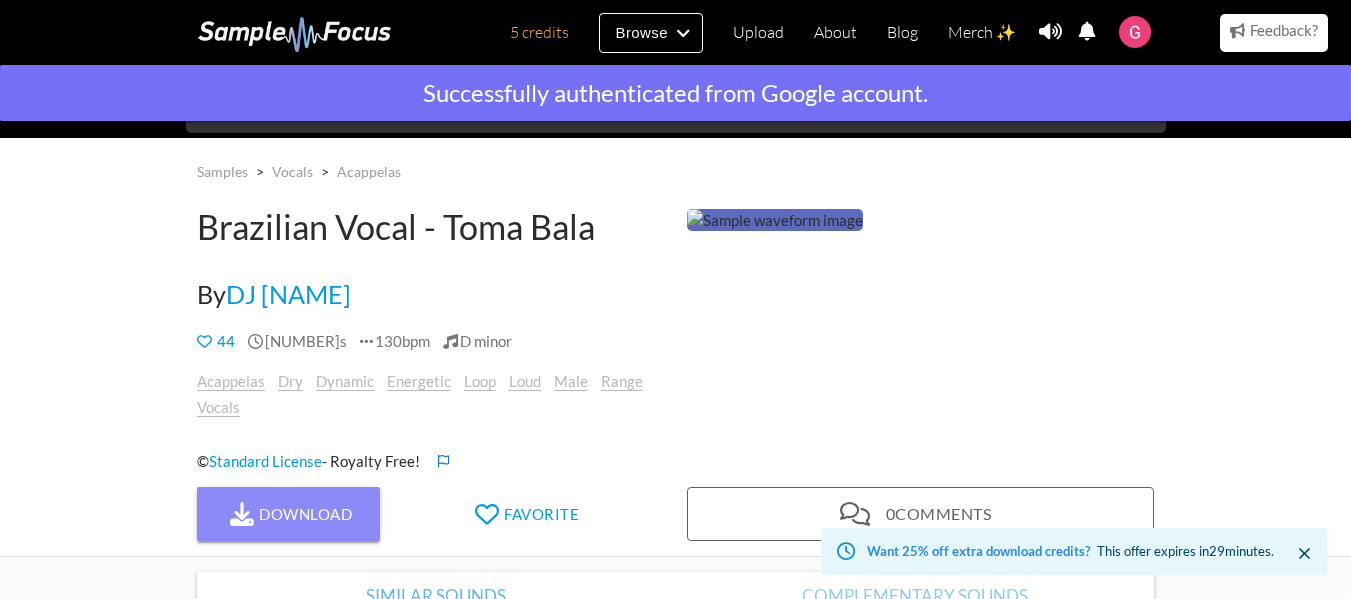 click on "Download" at bounding box center (289, 514) 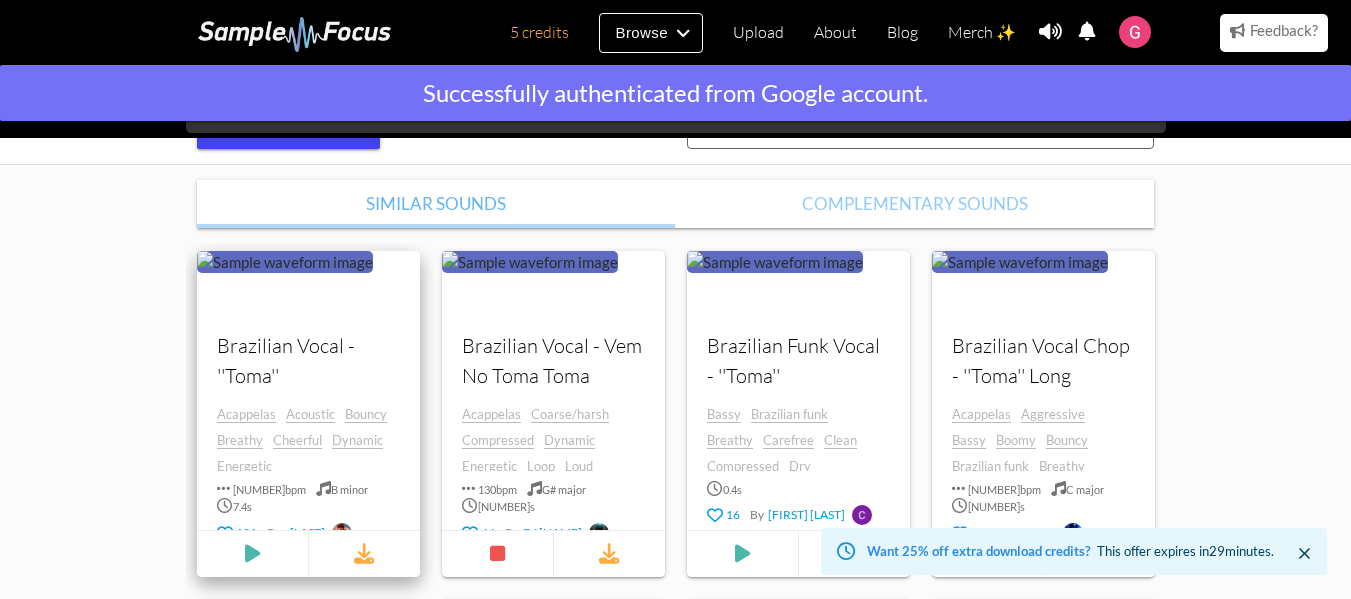 scroll, scrollTop: 402, scrollLeft: 0, axis: vertical 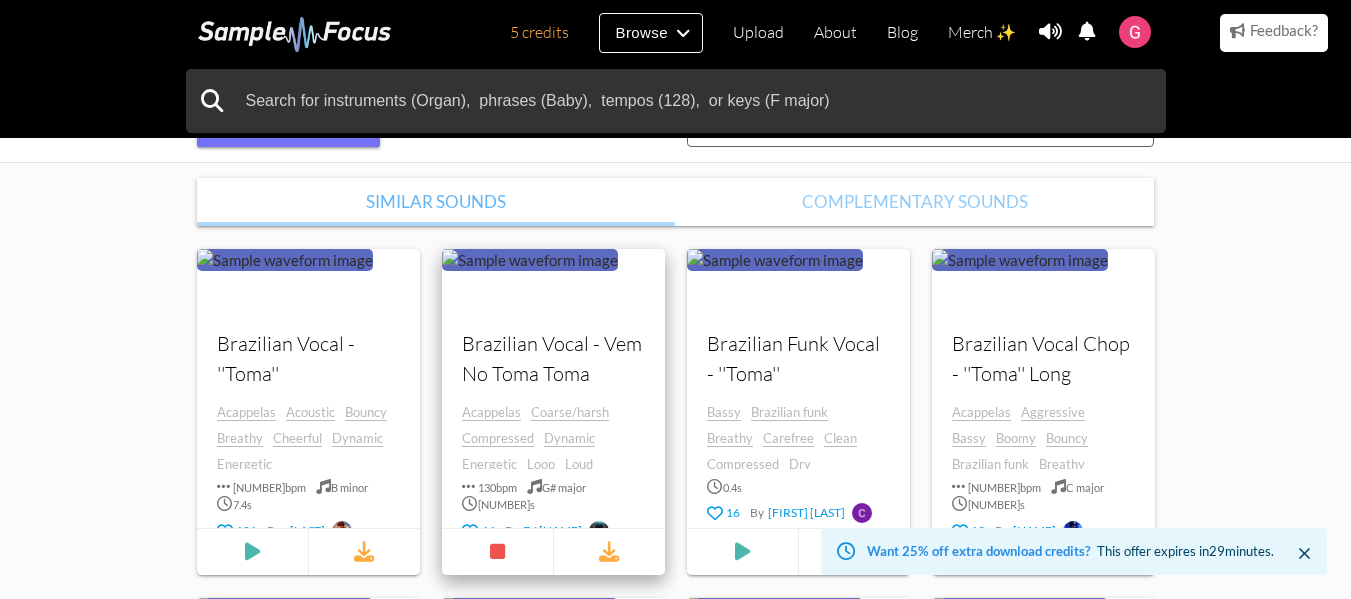 click at bounding box center [285, 260] 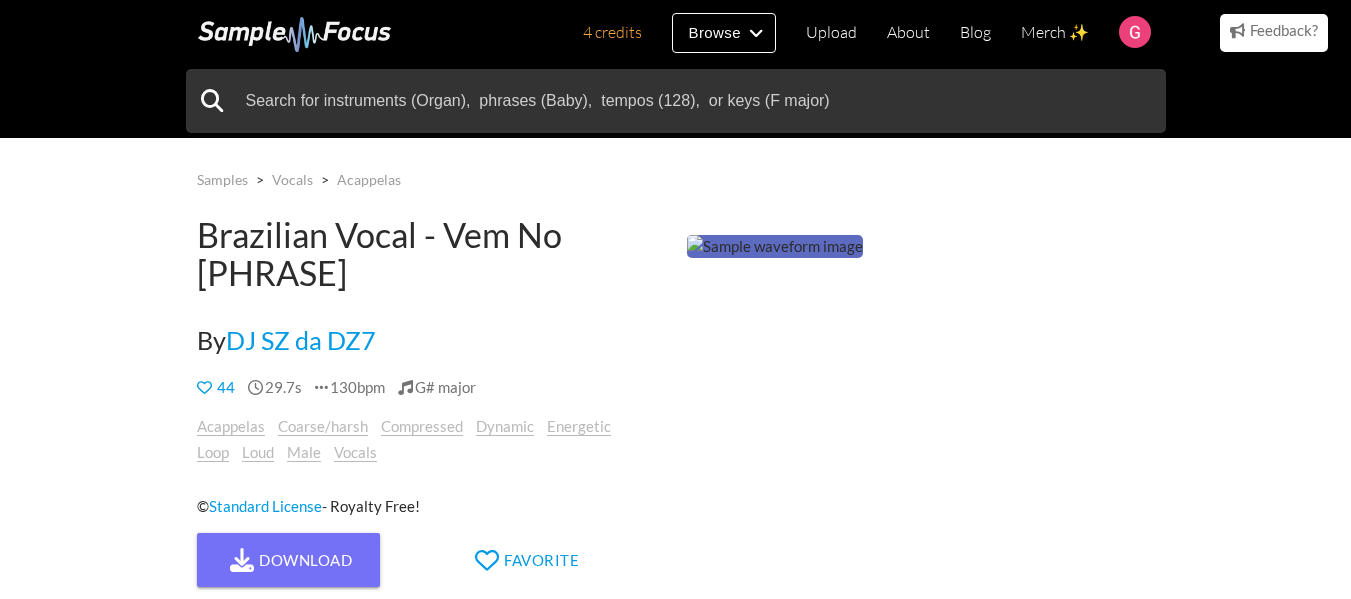 scroll, scrollTop: 0, scrollLeft: 0, axis: both 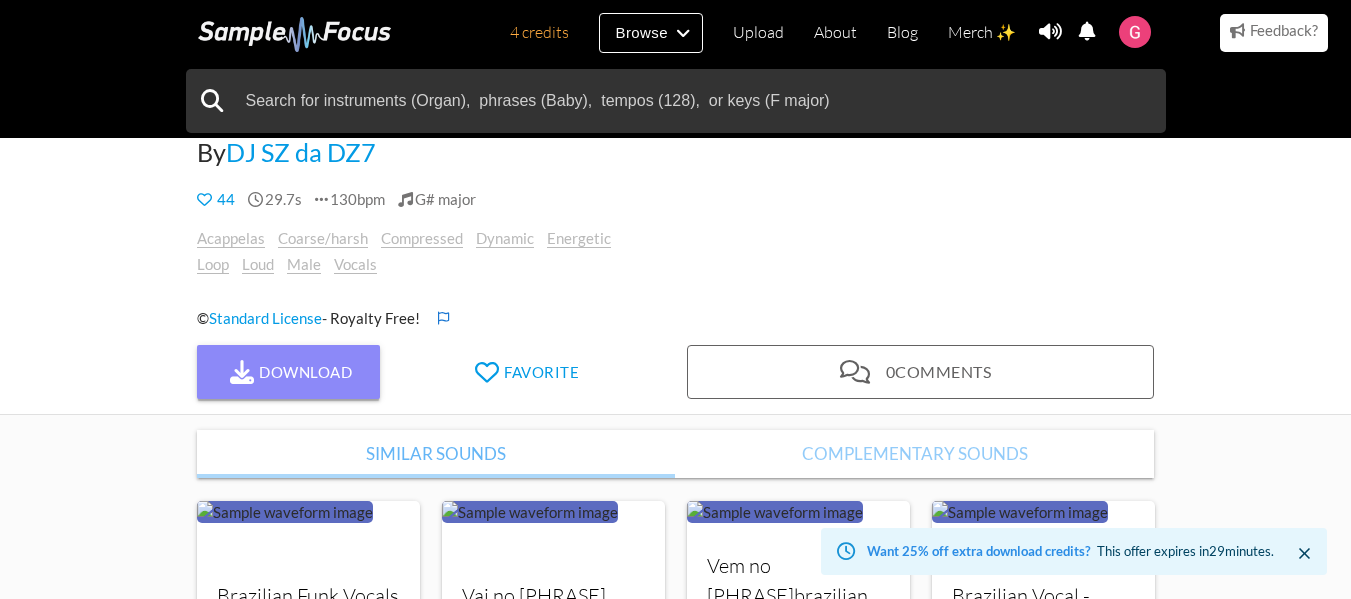 click on "Download" at bounding box center [289, 372] 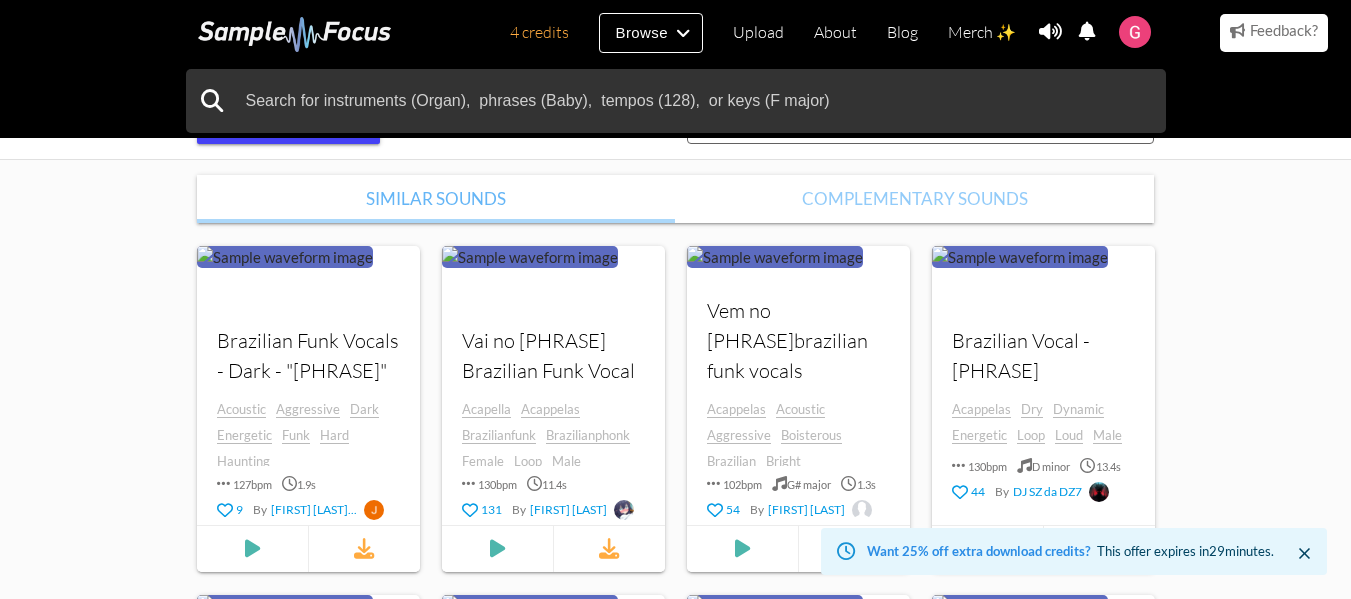 scroll, scrollTop: 0, scrollLeft: 0, axis: both 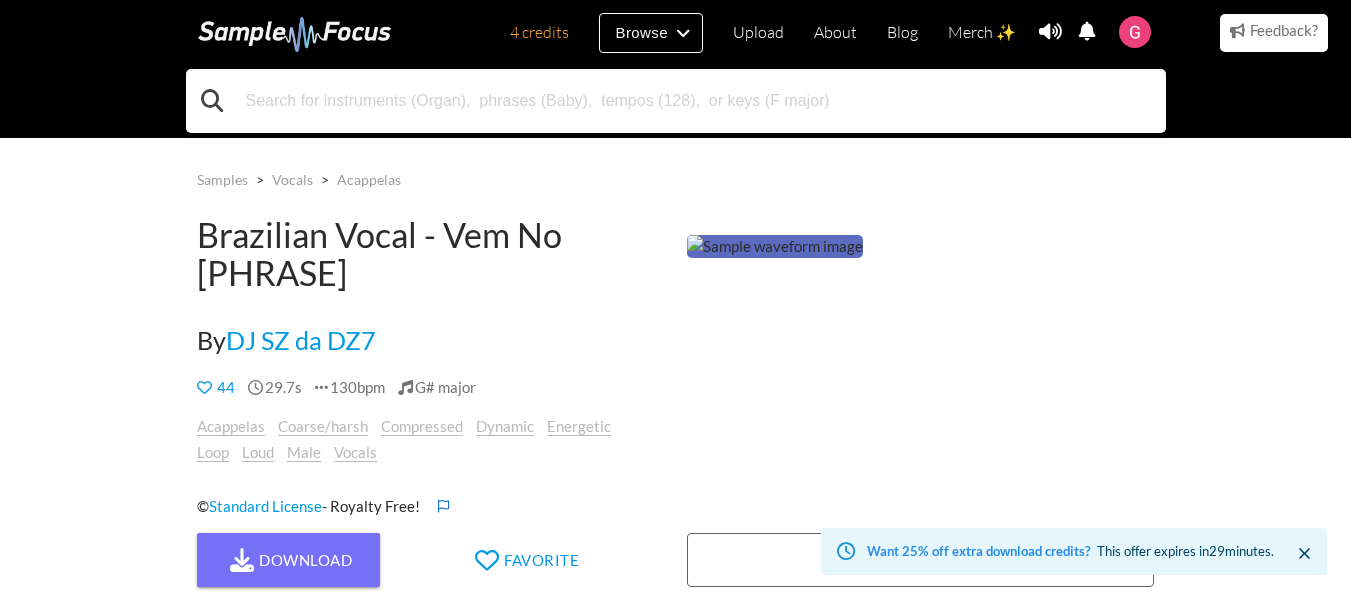 click at bounding box center (676, 101) 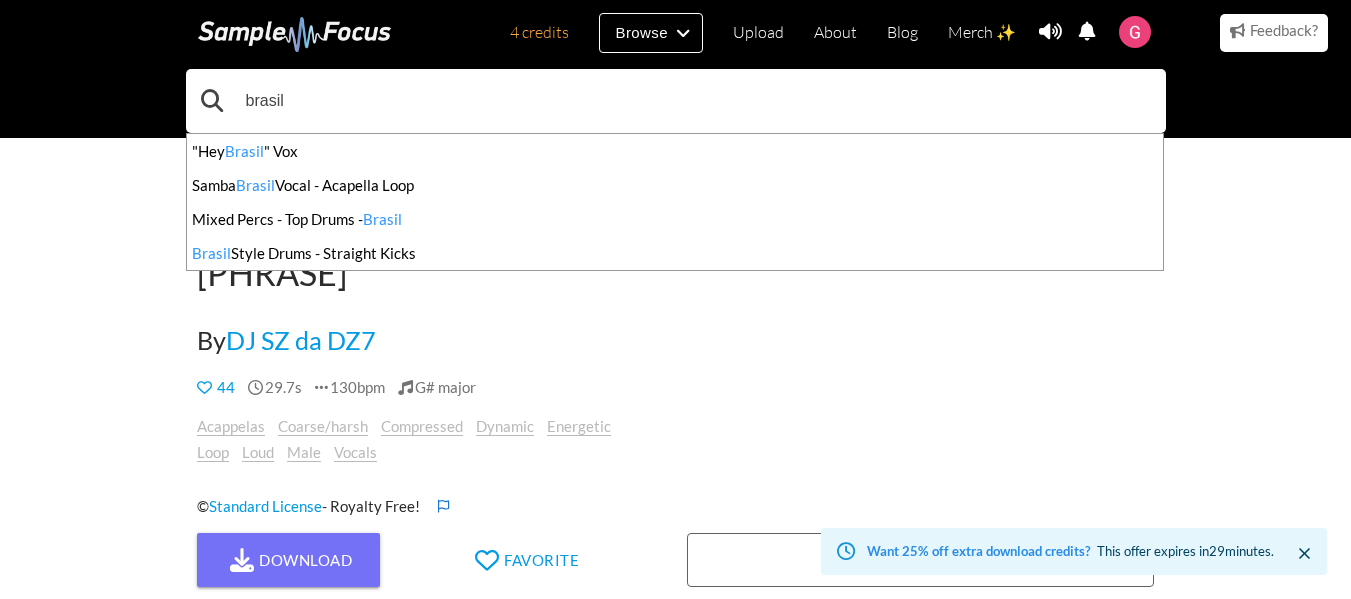 type on "brasil" 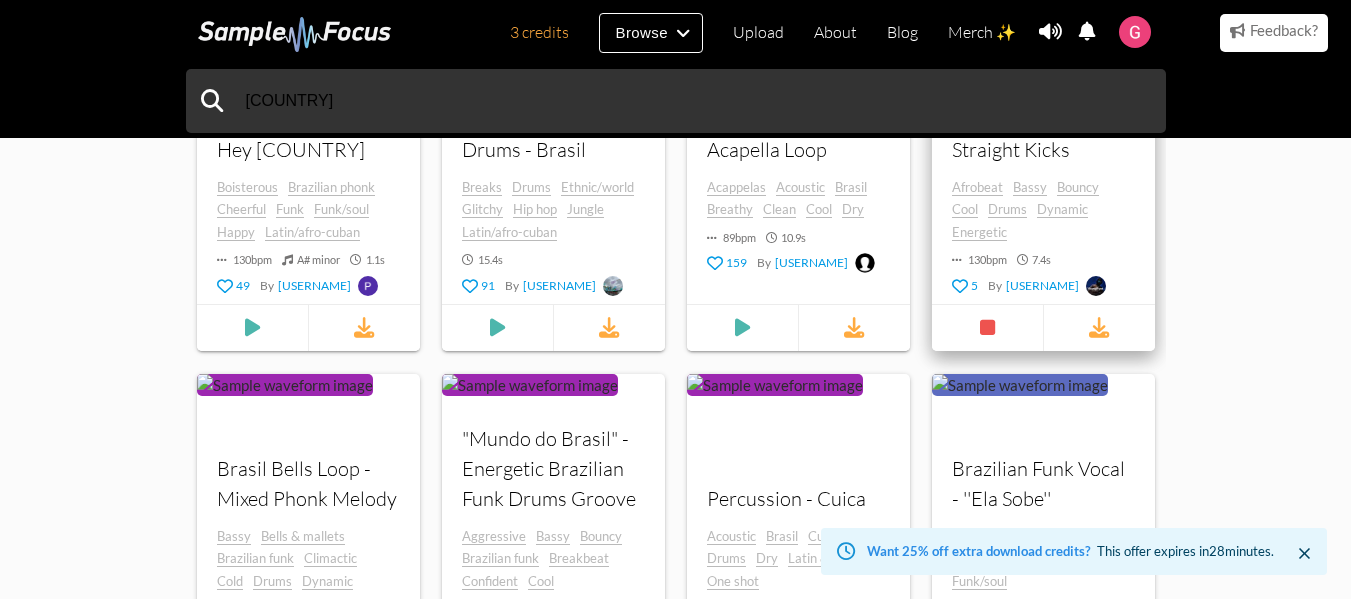 scroll, scrollTop: 659, scrollLeft: 0, axis: vertical 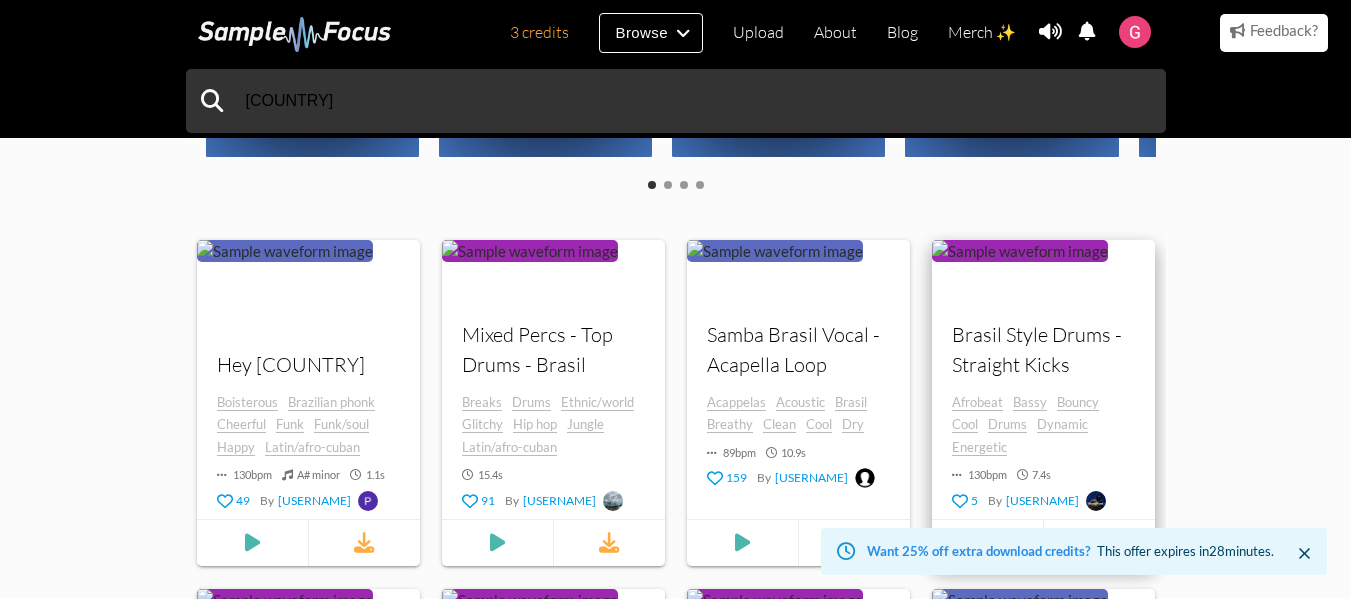 click at bounding box center (530, 251) 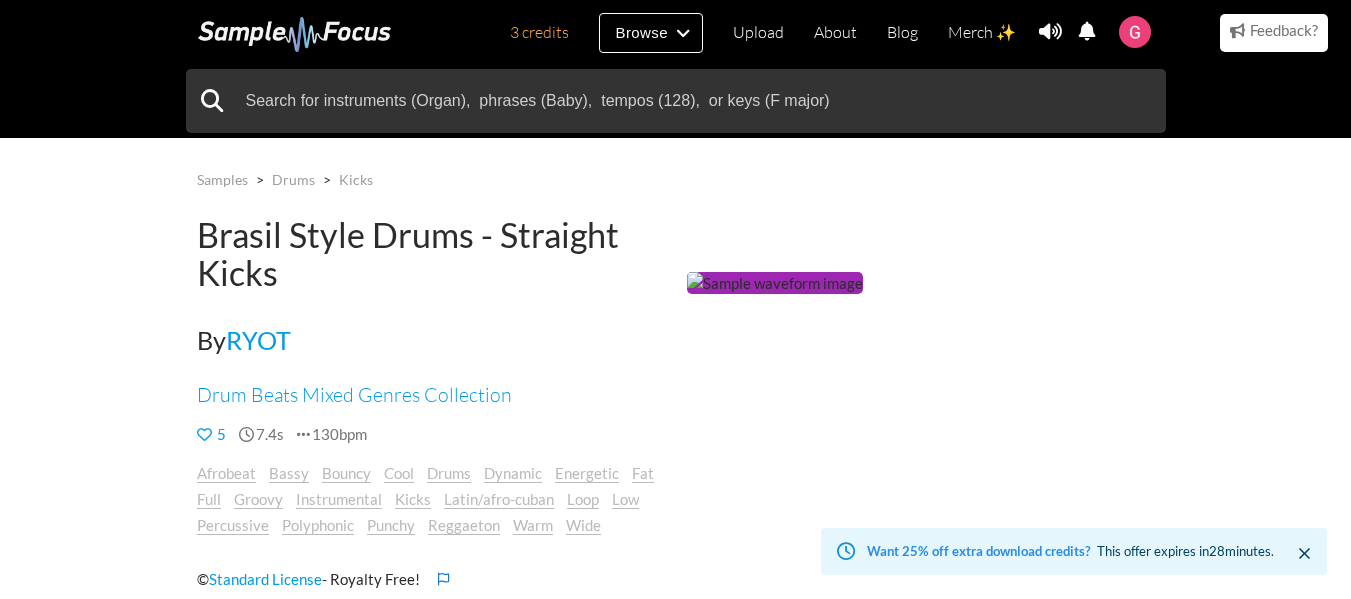 scroll, scrollTop: 45, scrollLeft: 0, axis: vertical 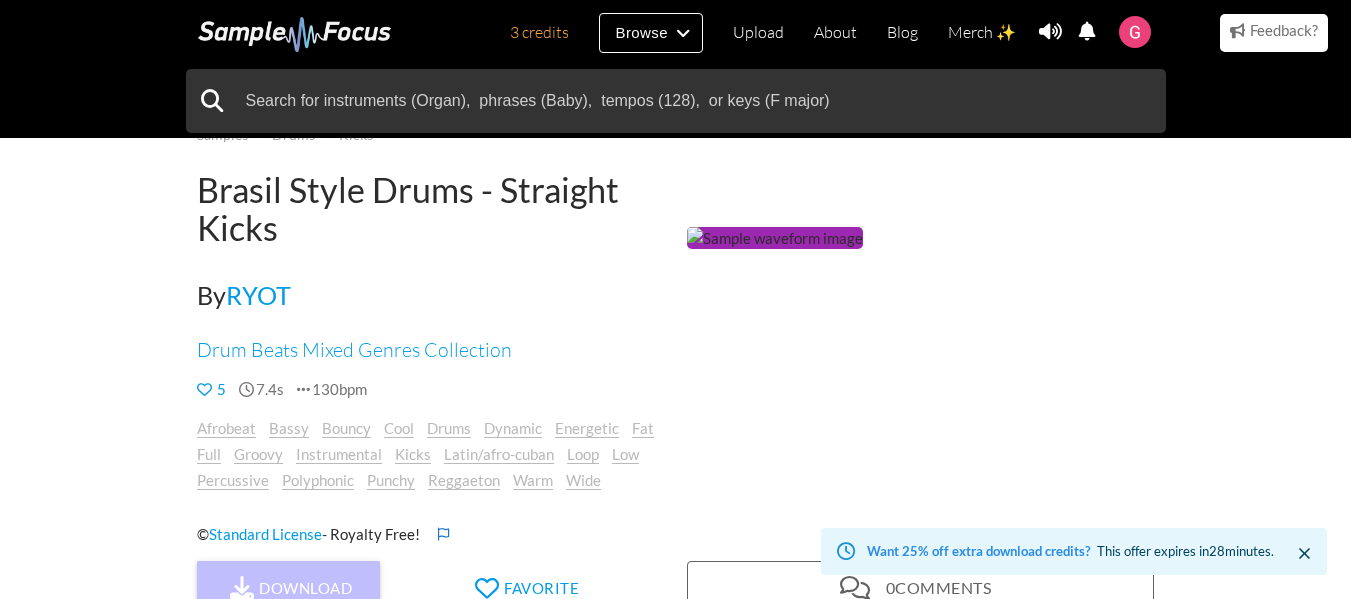 click on "Download" at bounding box center (289, 588) 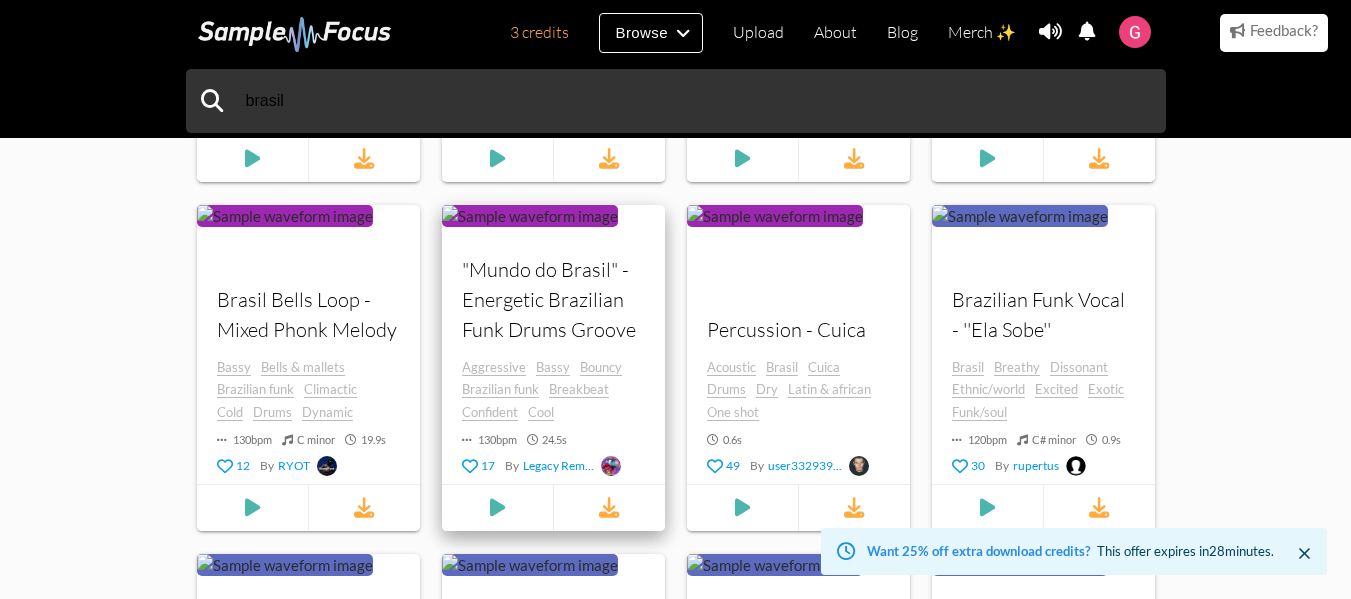 scroll, scrollTop: 1076, scrollLeft: 0, axis: vertical 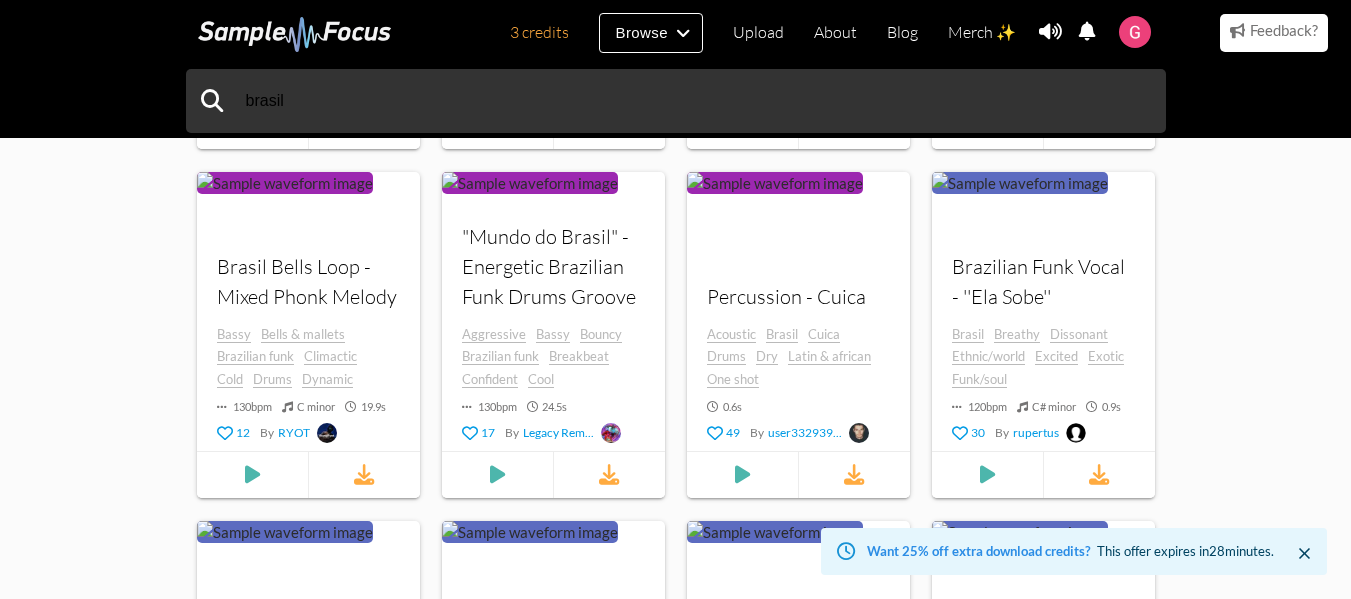 click on "loremi
897    dolors ametcon adi " elitse " Doeiu (TEM) 9 144 Incididu (utla) 4 555.4 Etd Mag Ali ​ Enim Adm Ven ​ Quis No Exerci Ullamc ​ Laboris Nisi Aliqu ex eacomm cons du aut irur inr volupta Velites Cill Fugia nu pariat exce si occ cupi non proiden Suntculpaqu Officiade Molli Animid Est 6 72 laborum Perspicia Undeo Istena Err 5 Volu accusan dolo lau totamre ape eaque  ipsaqua. Abil invento veri qua archite bea vitae  dictaex. Nemo enimips quia vol asperna aut oditf  consequ. +  14  magn  dolores Eosration Sequi Nesciu 74 nequepo Quisquamd Adipi Numqua Eius moditem inci mag quaerat eti minus  solutan. Elig optiocu nihi imp quoplac fac possi  assumen. Repe tempori aute qui officii deb rerum  necessi. +  18  saep  eveniet Voluptate Repudiand Recus 38 itaquee Hictenetu Sapiented Reici Volu maiores alia per dolorib asp repel  minimno. exerc  ullamco." at bounding box center [675, 311] 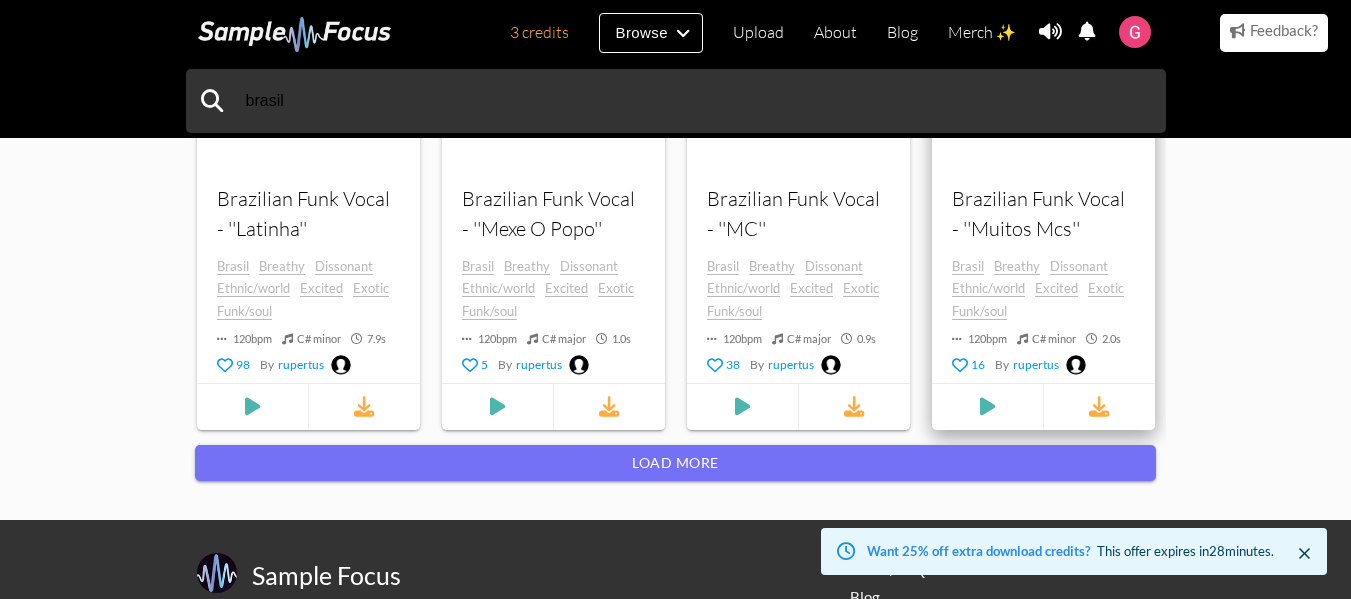 scroll, scrollTop: 2322, scrollLeft: 0, axis: vertical 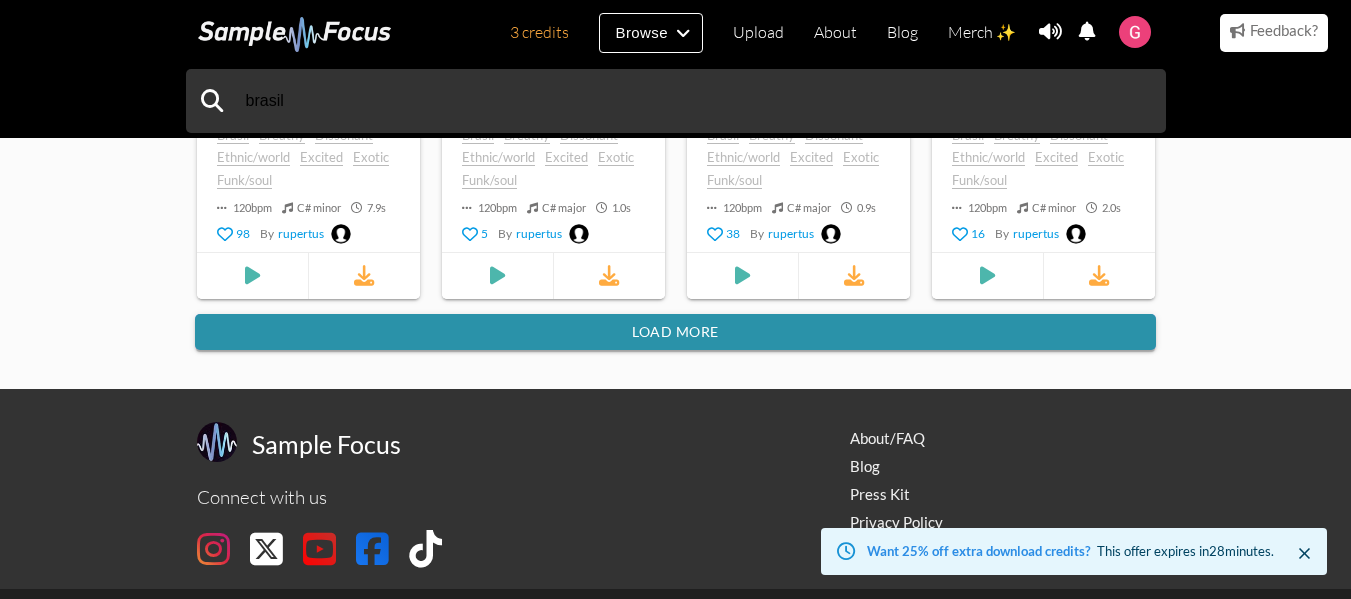 click on "Load more" at bounding box center (675, 332) 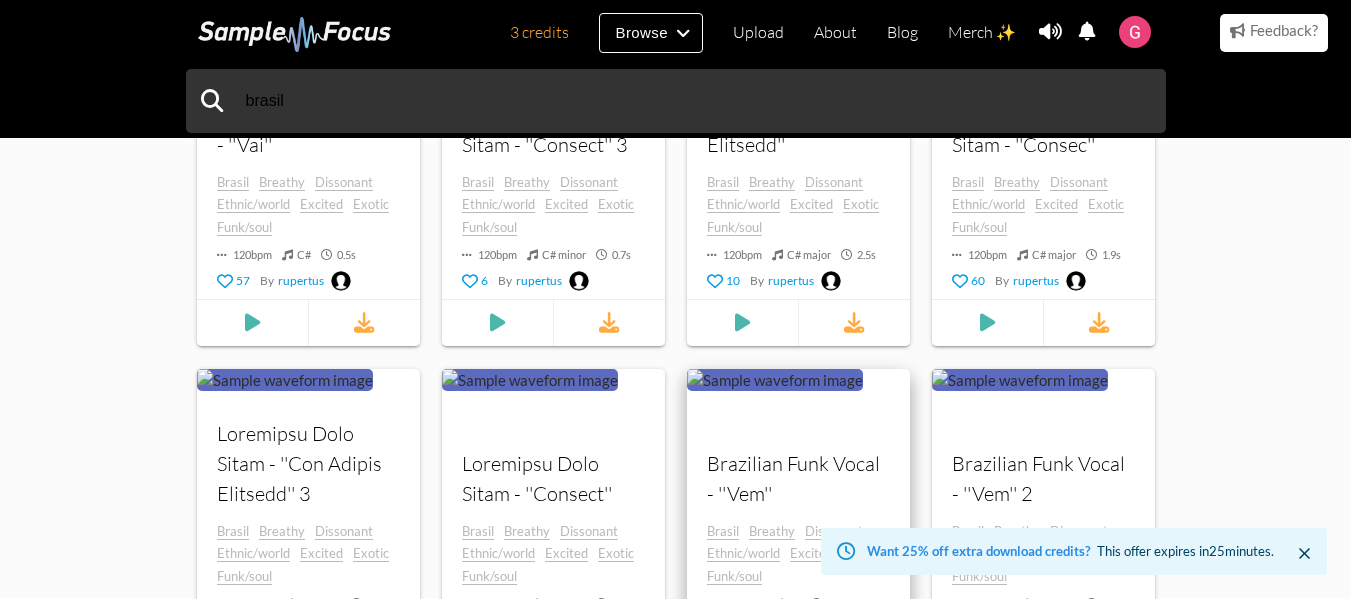 scroll, scrollTop: 5073, scrollLeft: 0, axis: vertical 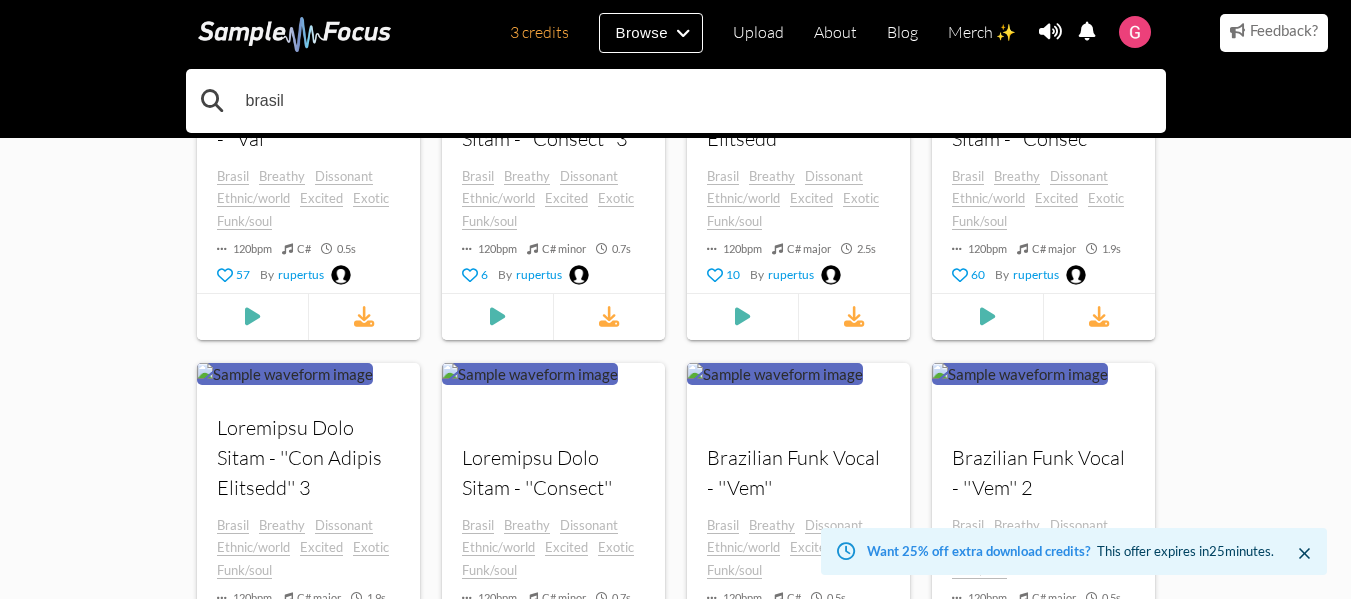 click on "brasil" at bounding box center (676, 101) 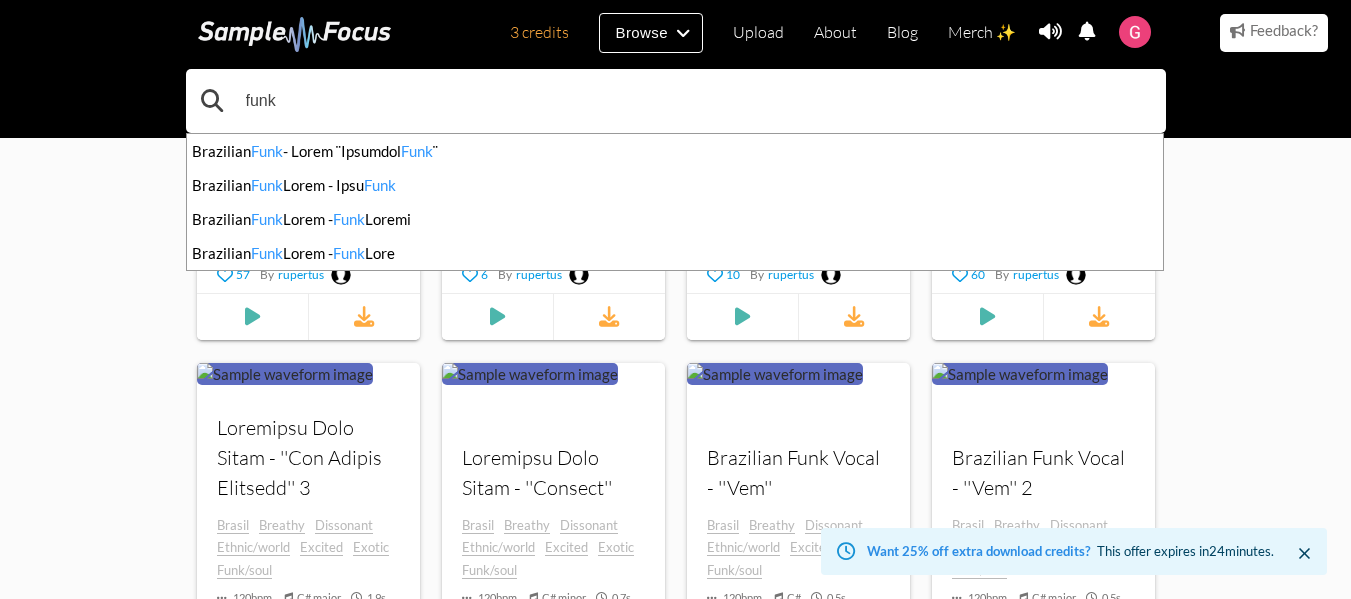 type on "funk" 